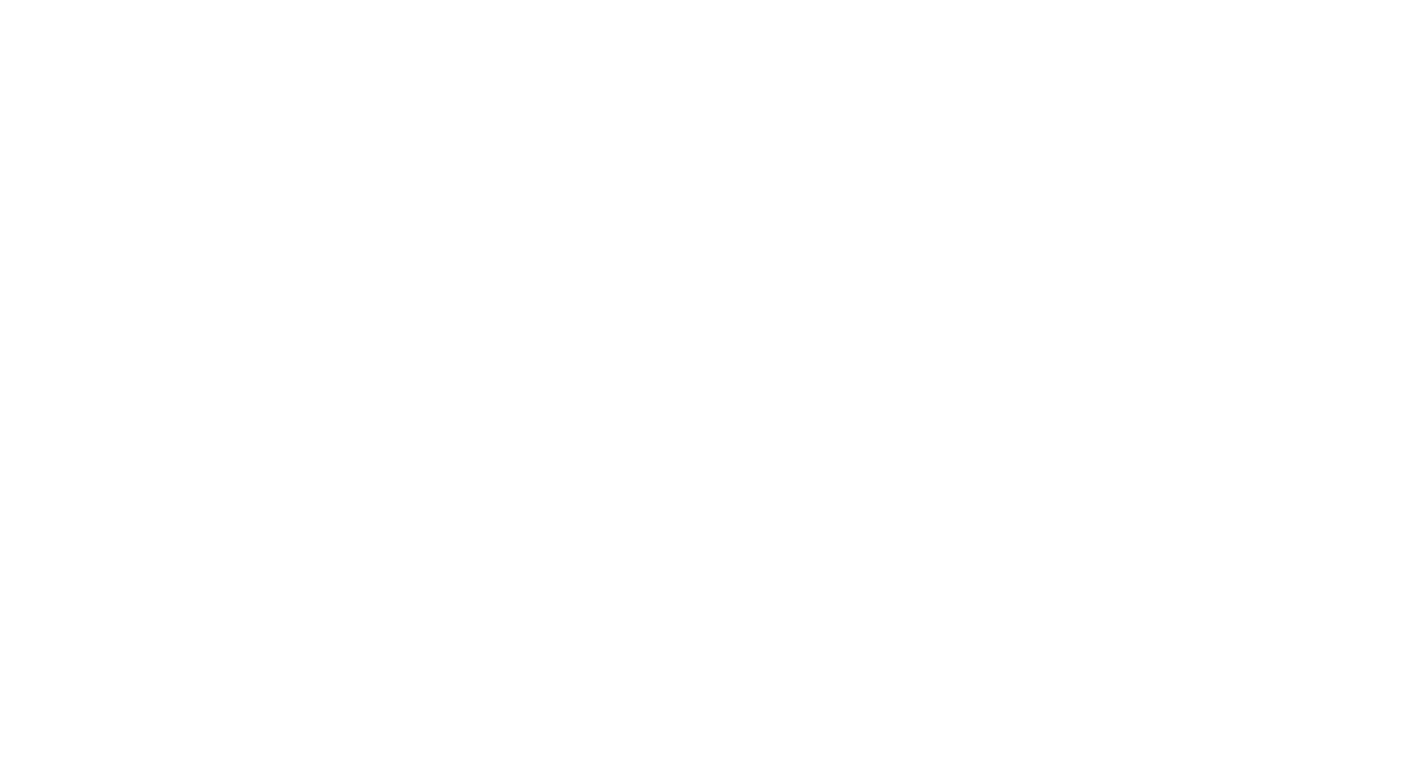 scroll, scrollTop: 0, scrollLeft: 0, axis: both 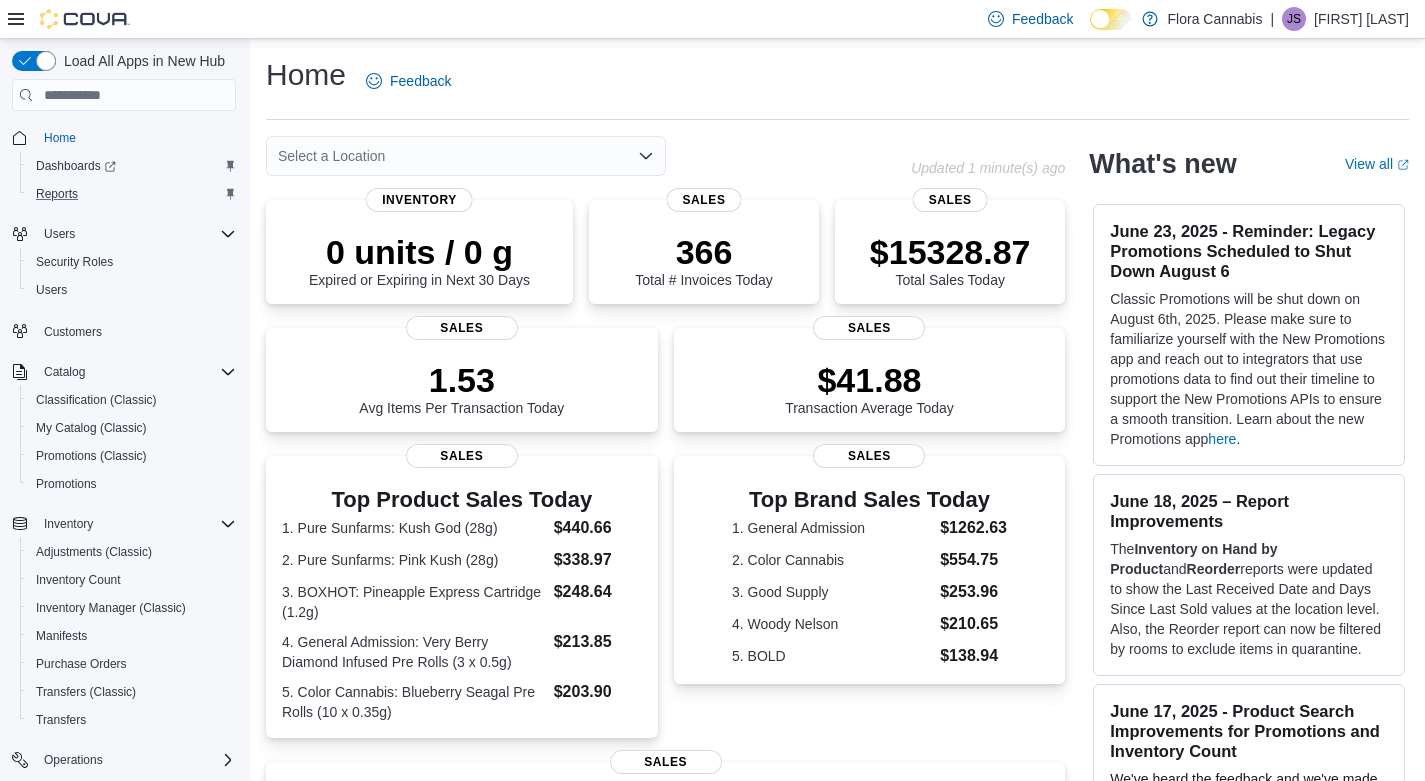 click on "Reports" at bounding box center [132, 194] 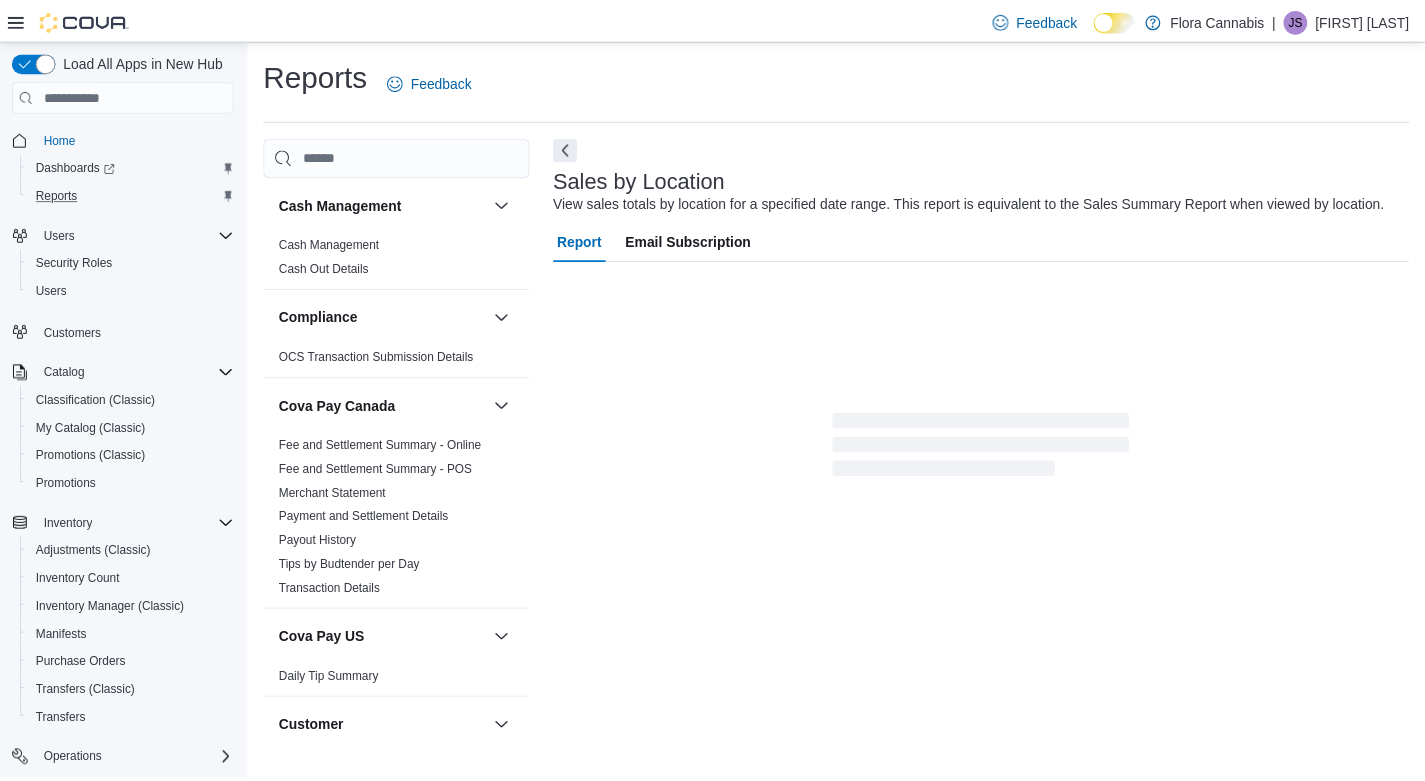 scroll, scrollTop: 13, scrollLeft: 0, axis: vertical 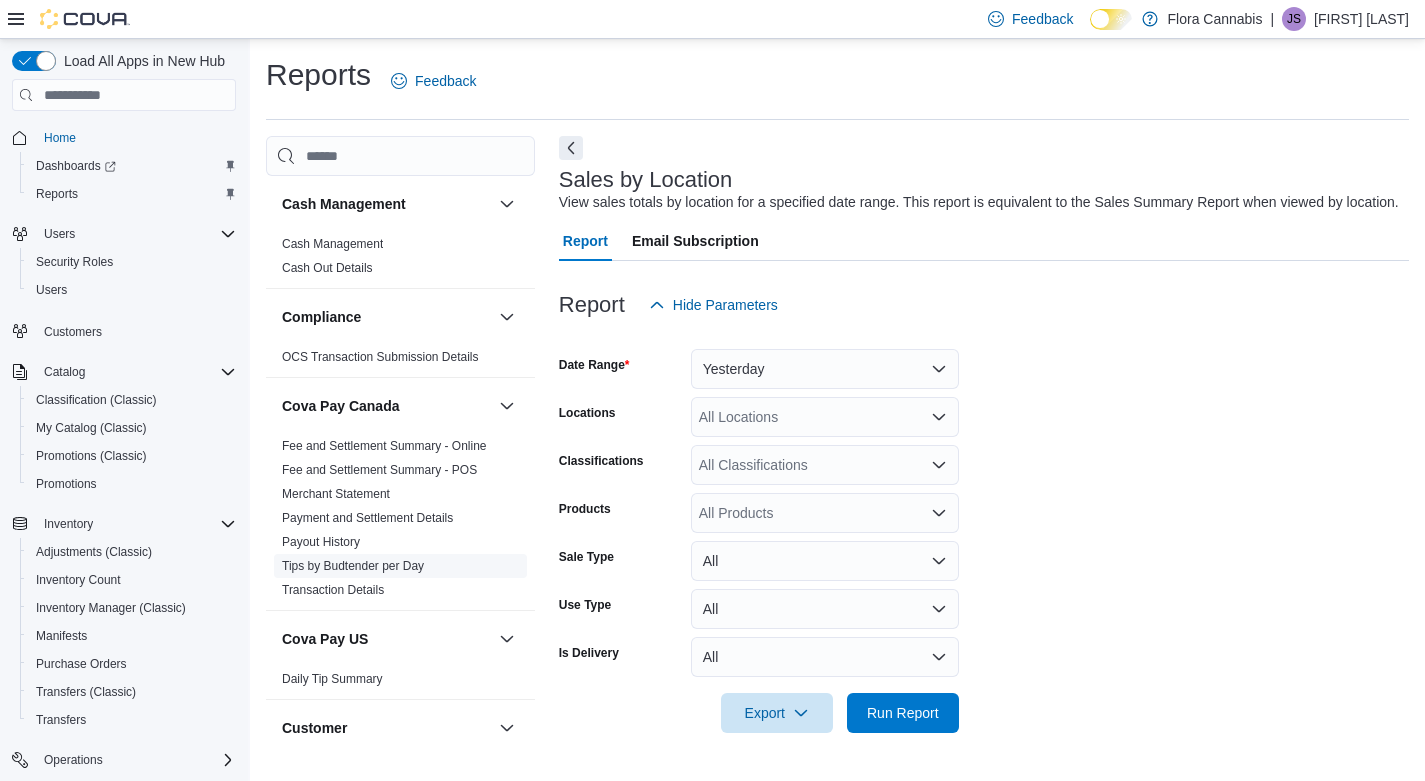click on "Tips by Budtender per Day" at bounding box center [353, 566] 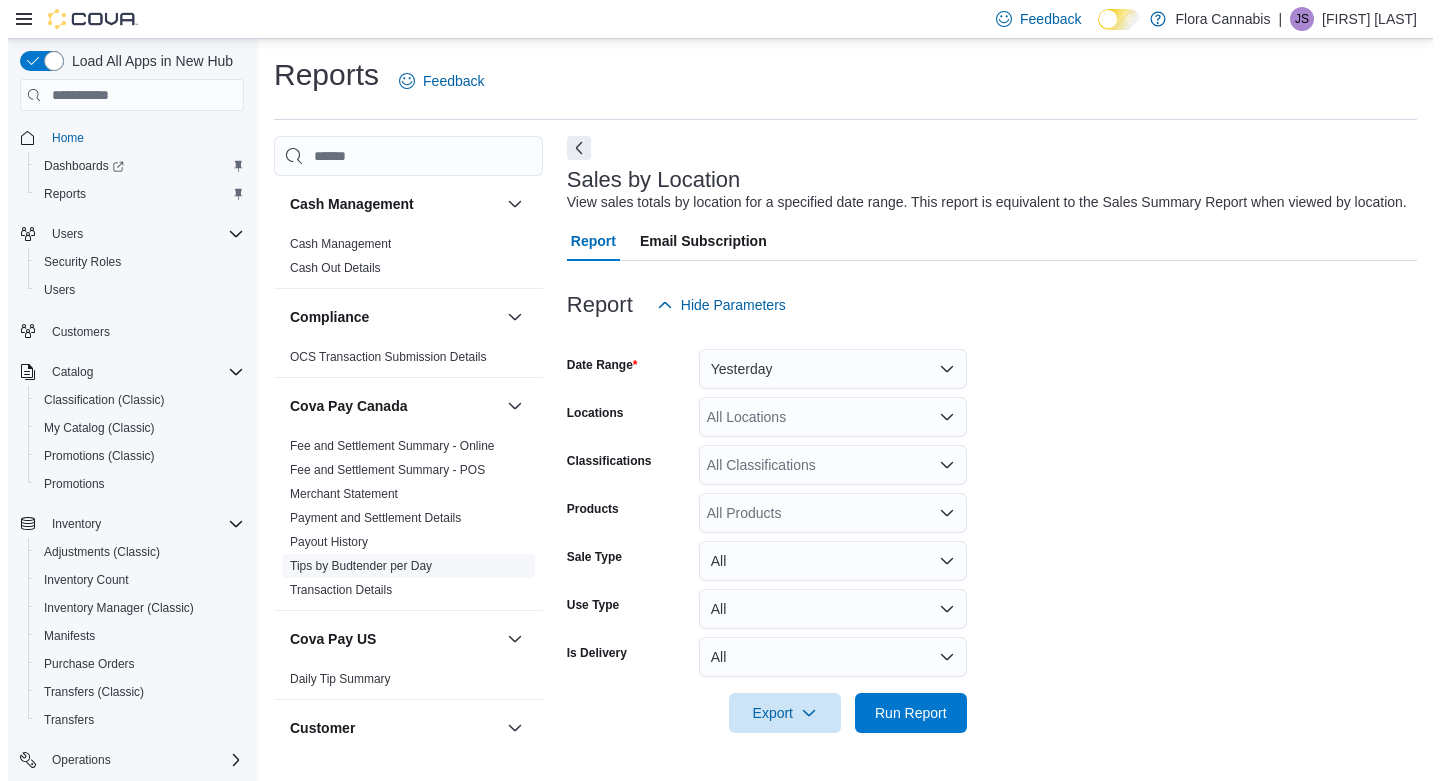 scroll, scrollTop: 0, scrollLeft: 0, axis: both 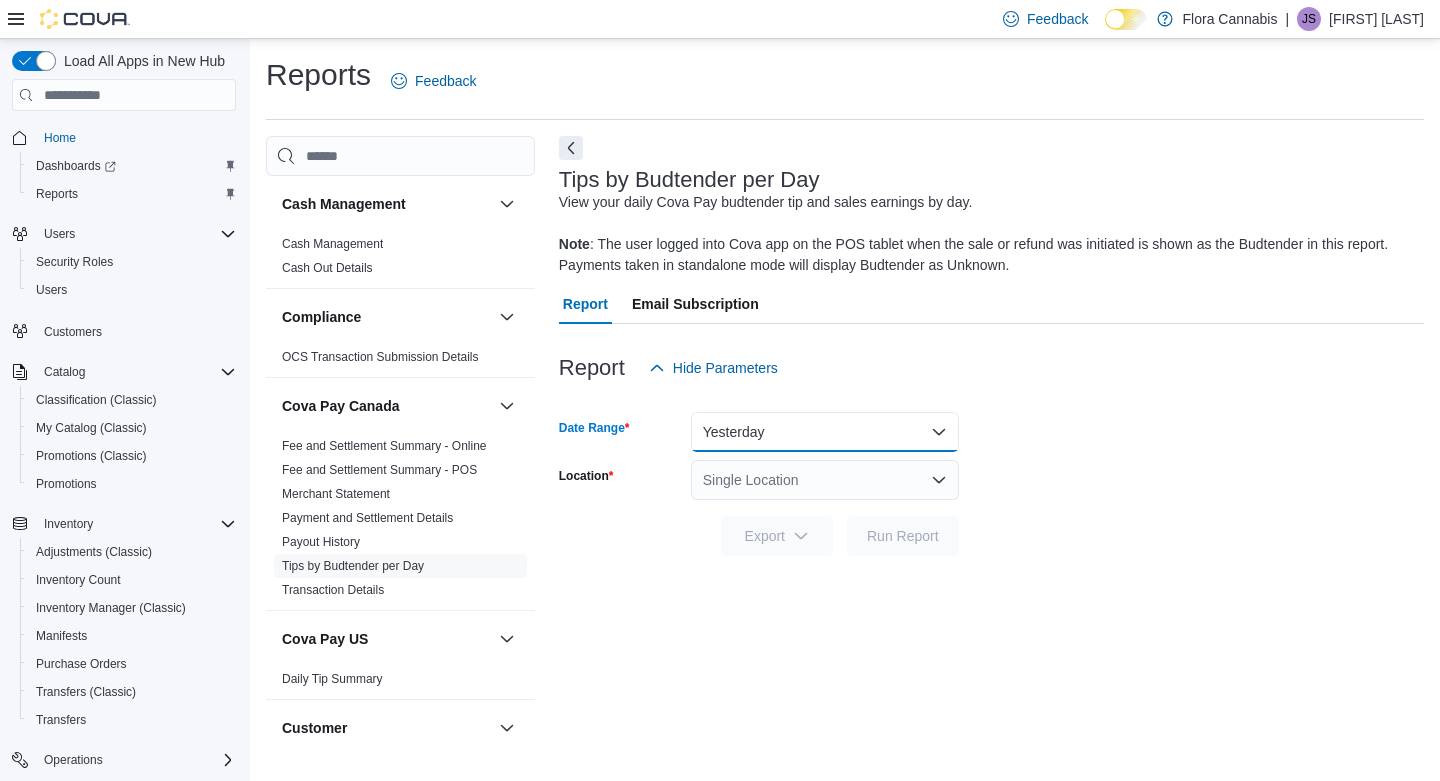click on "Yesterday" at bounding box center (825, 432) 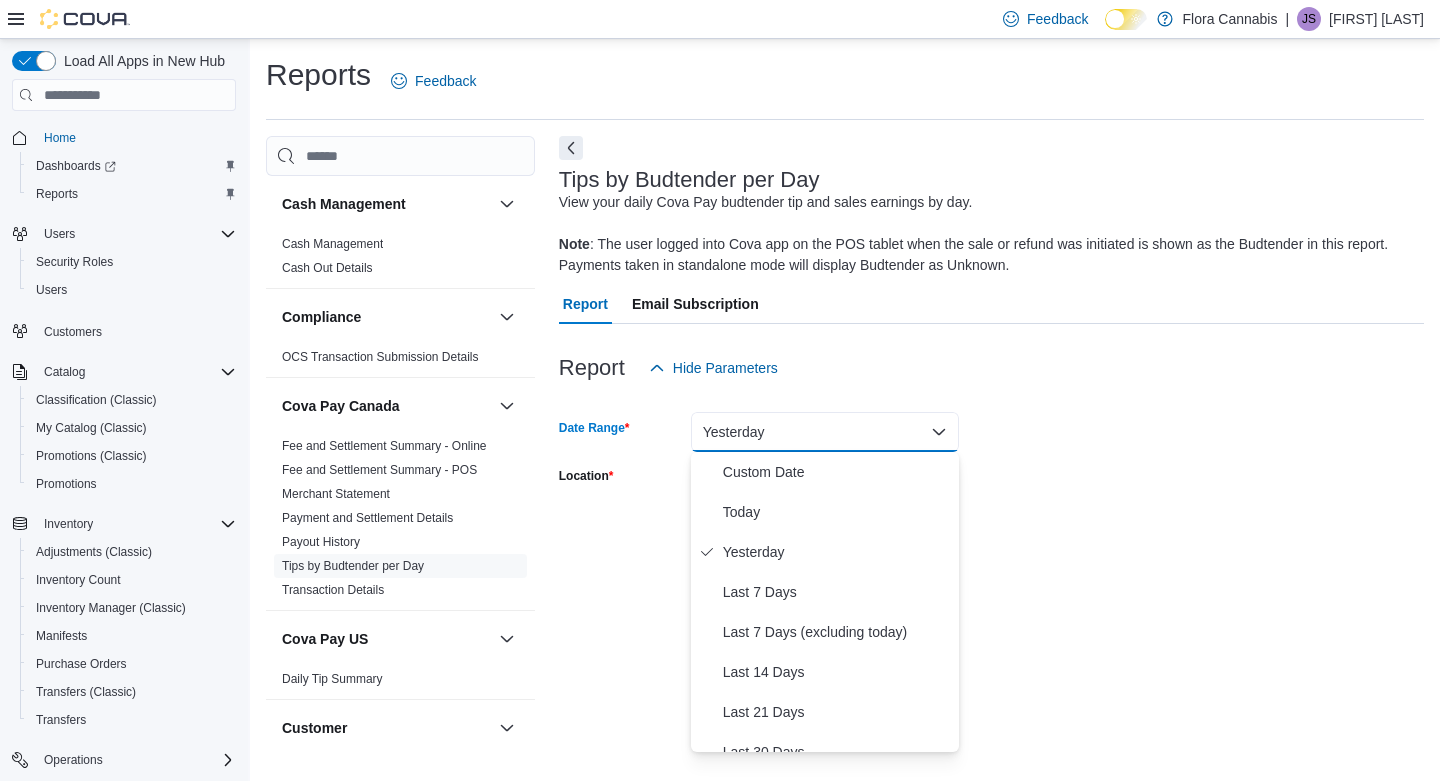 click on "Date Range Yesterday Location Single Location Export  Run Report" at bounding box center [991, 472] 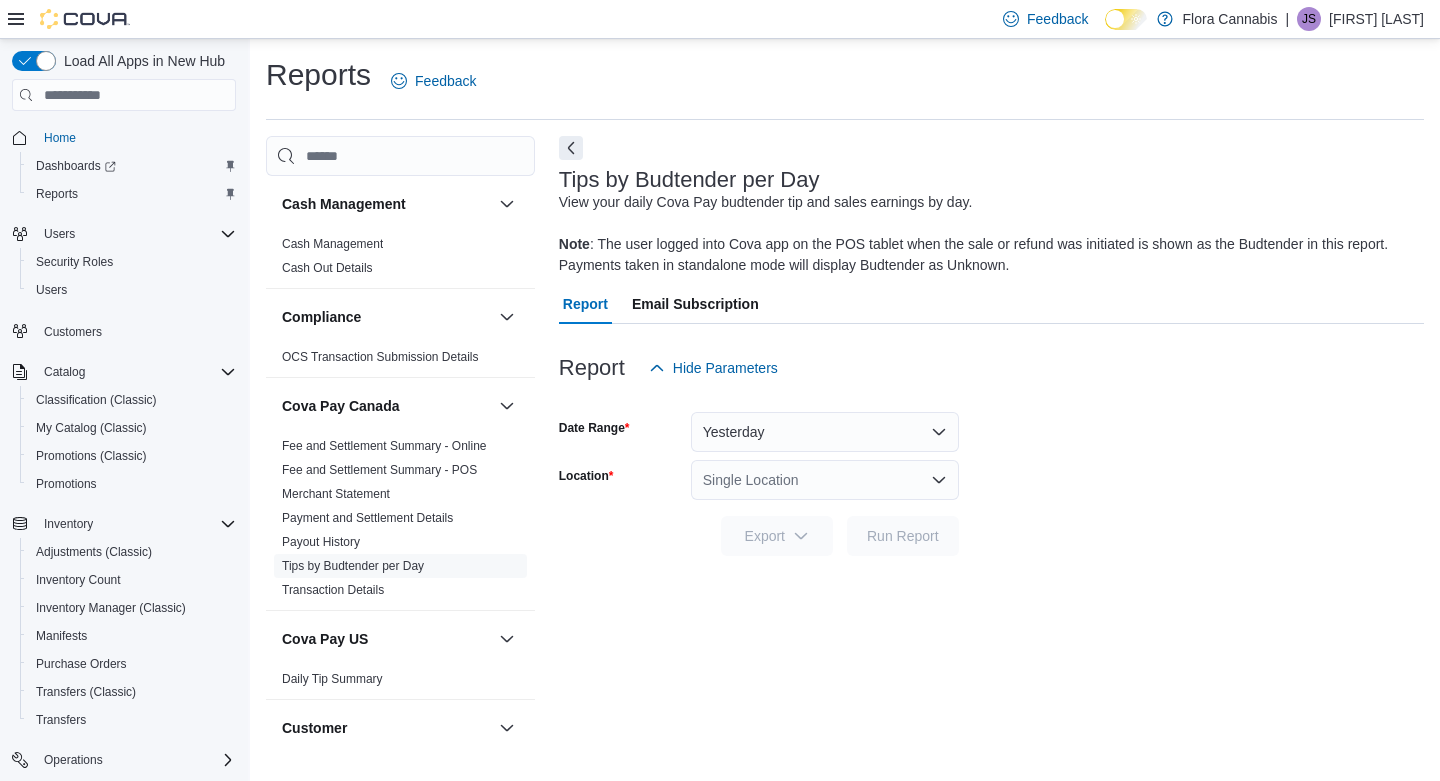 click on "Single Location" at bounding box center (825, 480) 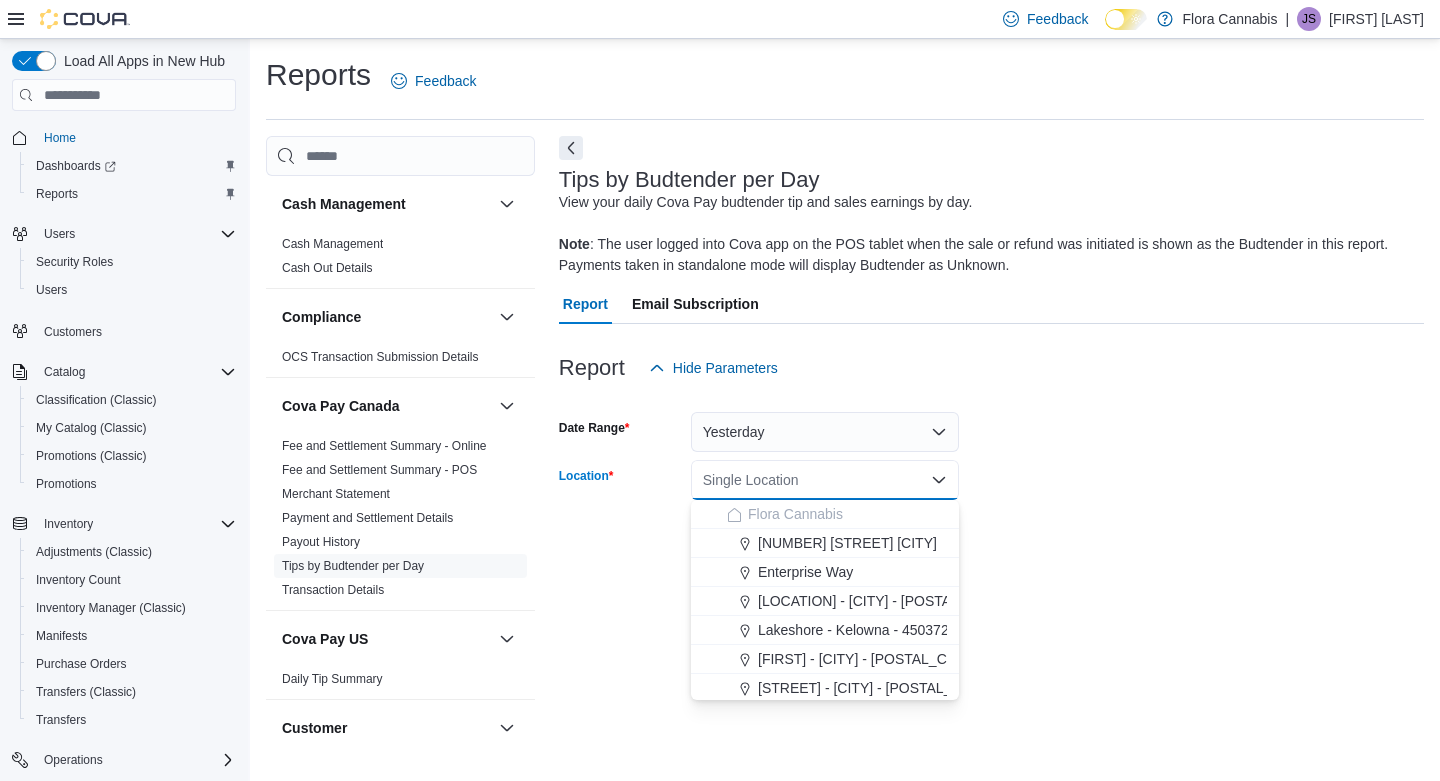 click on "[LOCATION] -  [CITY] - [POSTAL_CODE]" at bounding box center [884, 601] 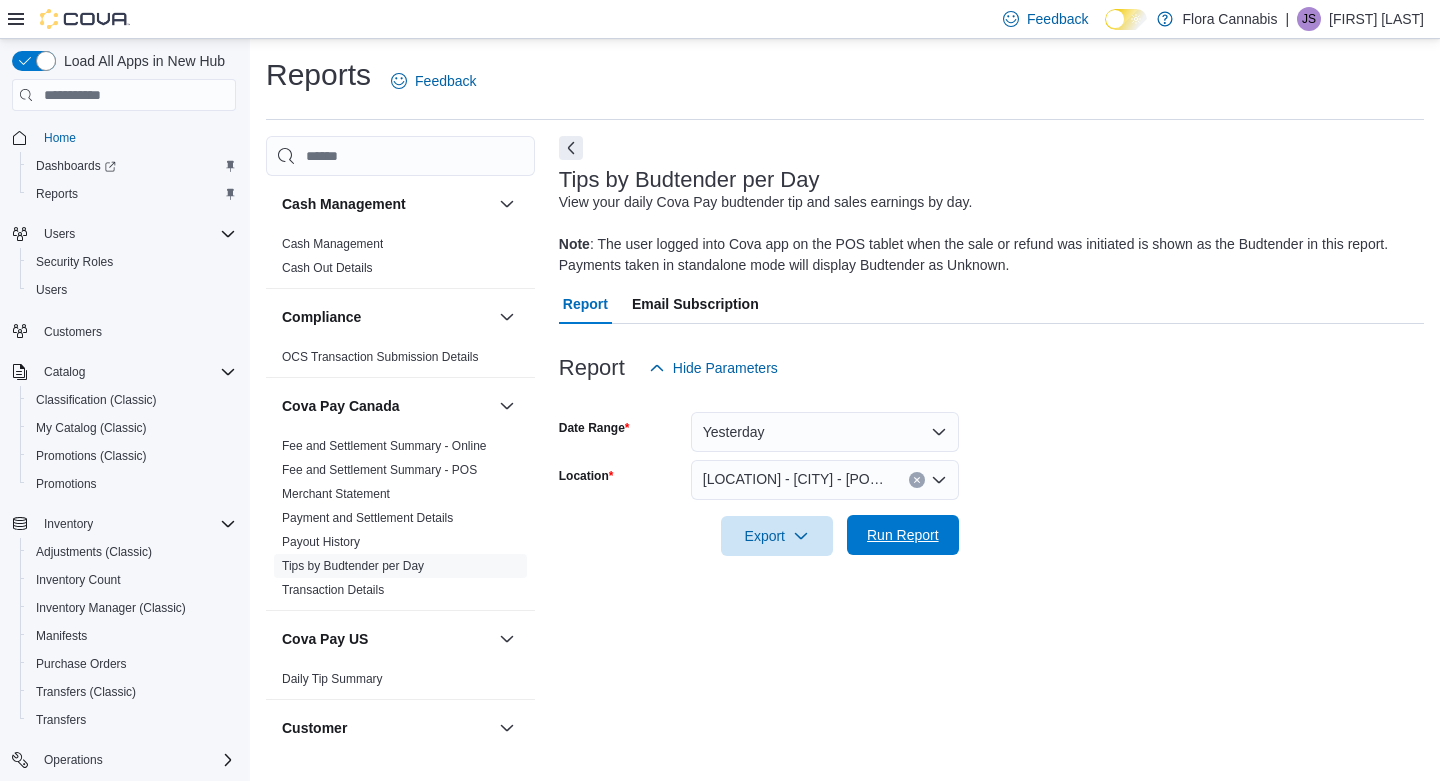 click on "Run Report" at bounding box center (903, 535) 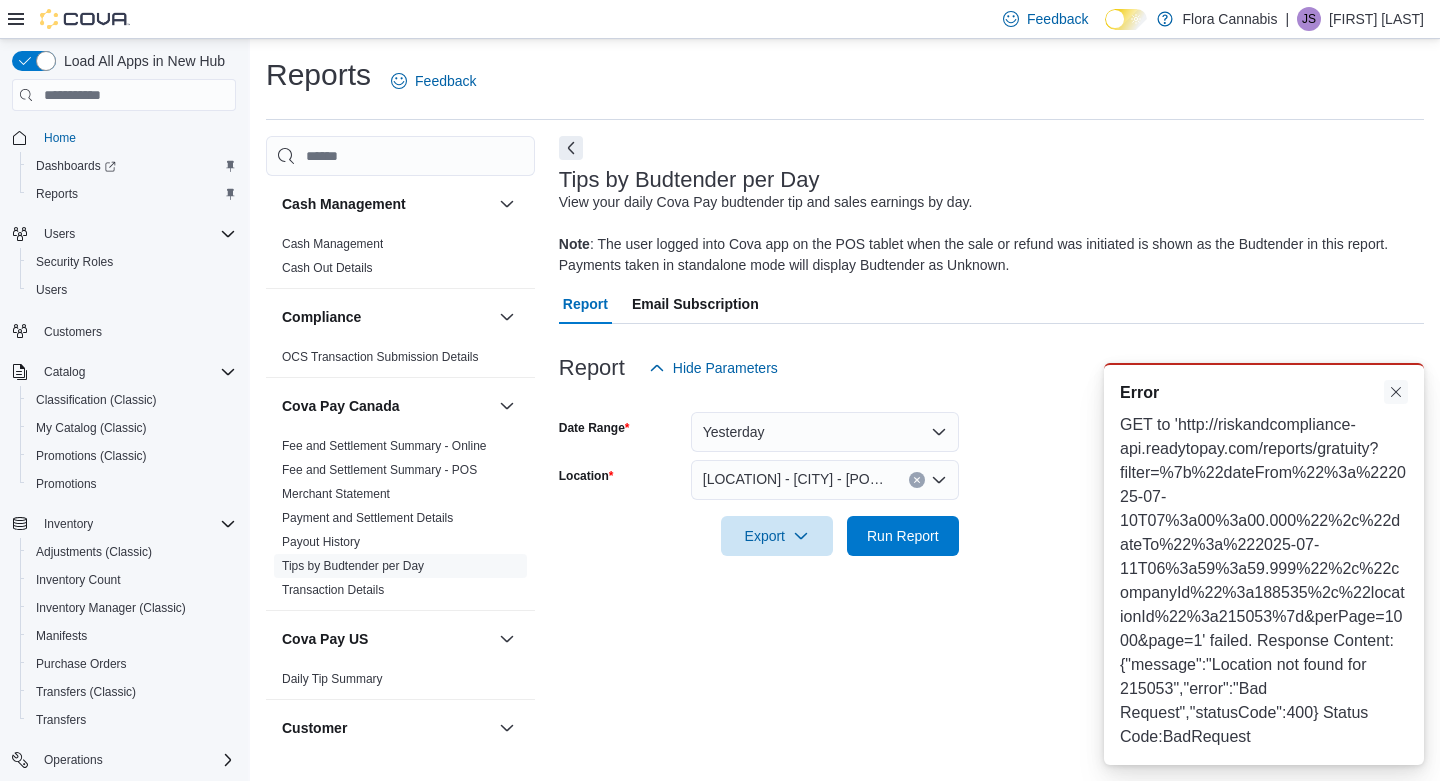 click at bounding box center (1396, 392) 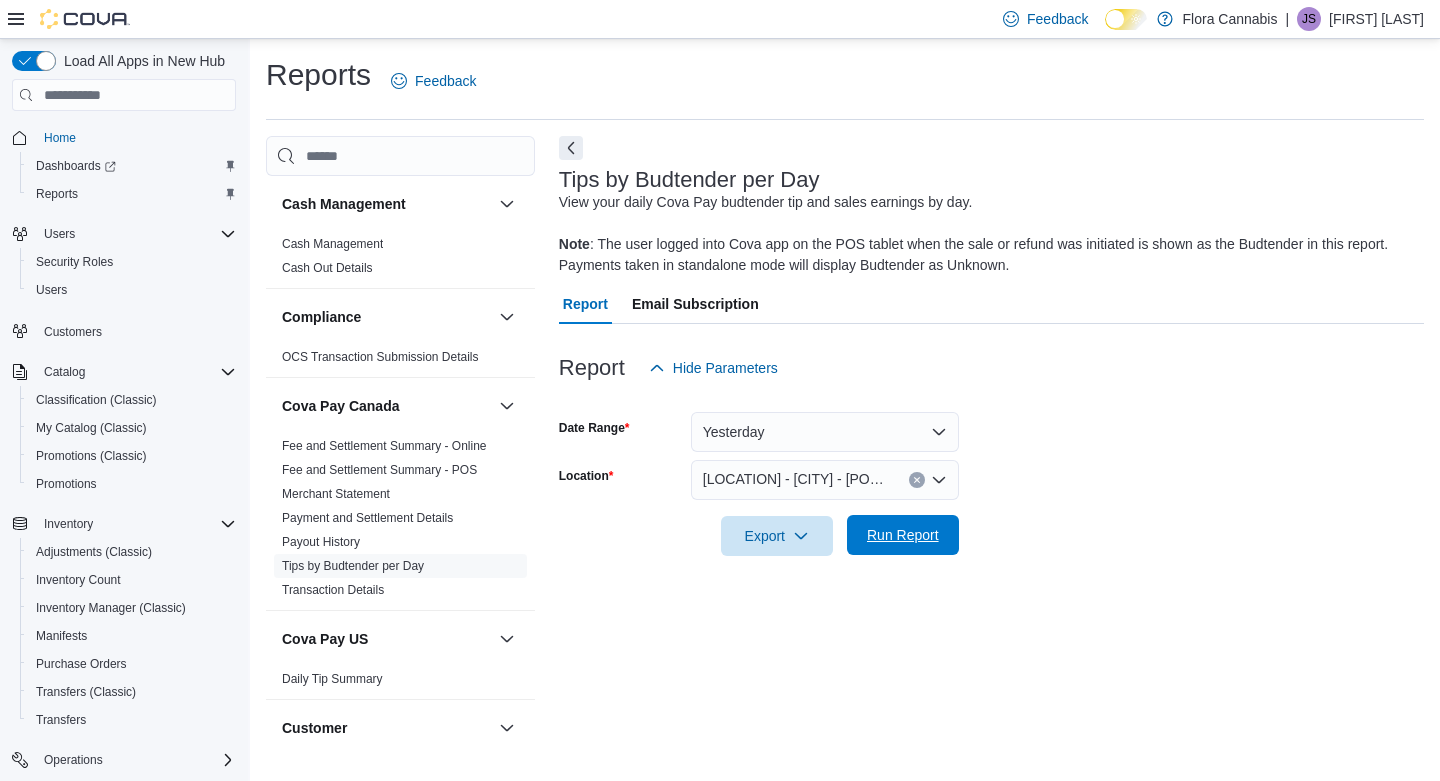 click on "Run Report" at bounding box center (903, 535) 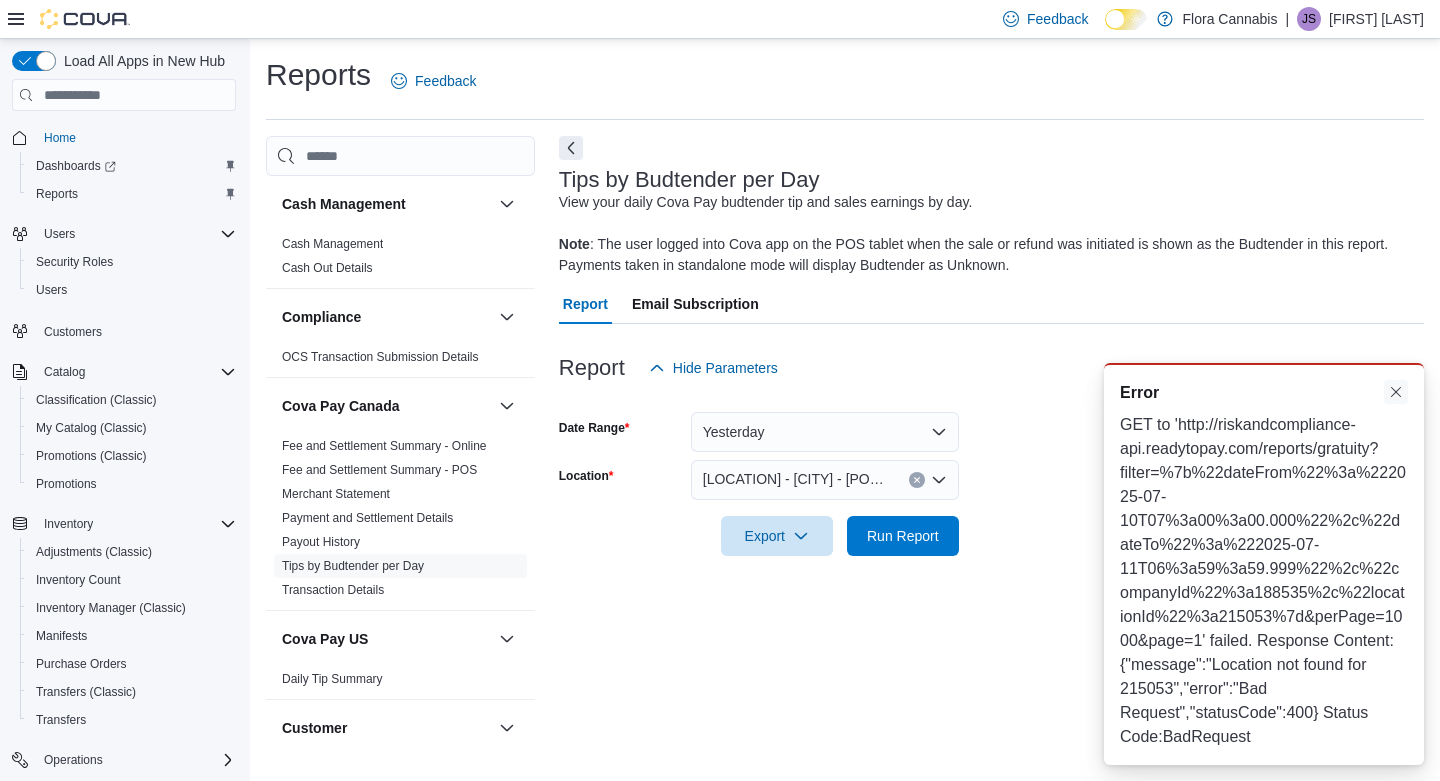 click at bounding box center (1396, 392) 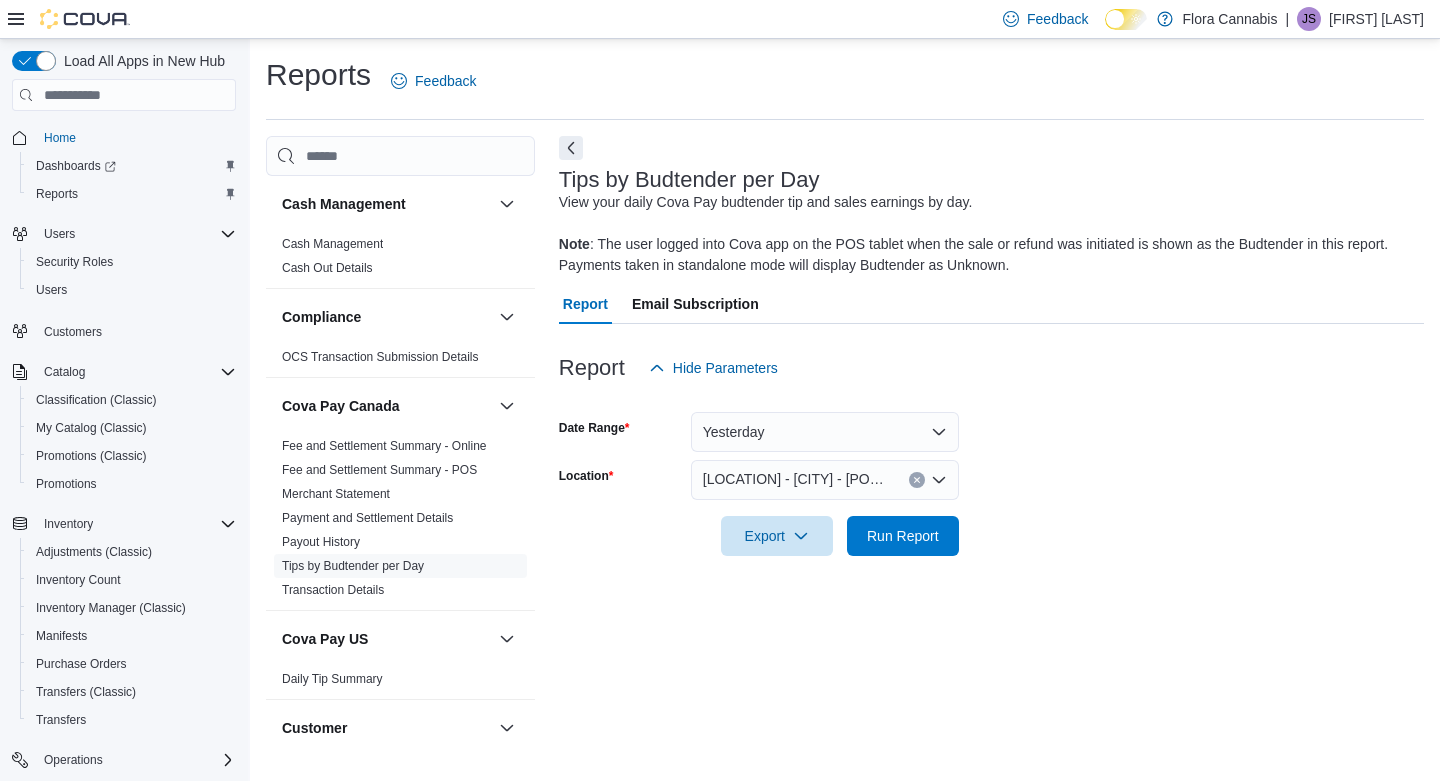 click on "Date Range Yesterday Location [LOCATION] -  [CITY] - [POSTAL_CODE] Export  Run Report" at bounding box center [991, 472] 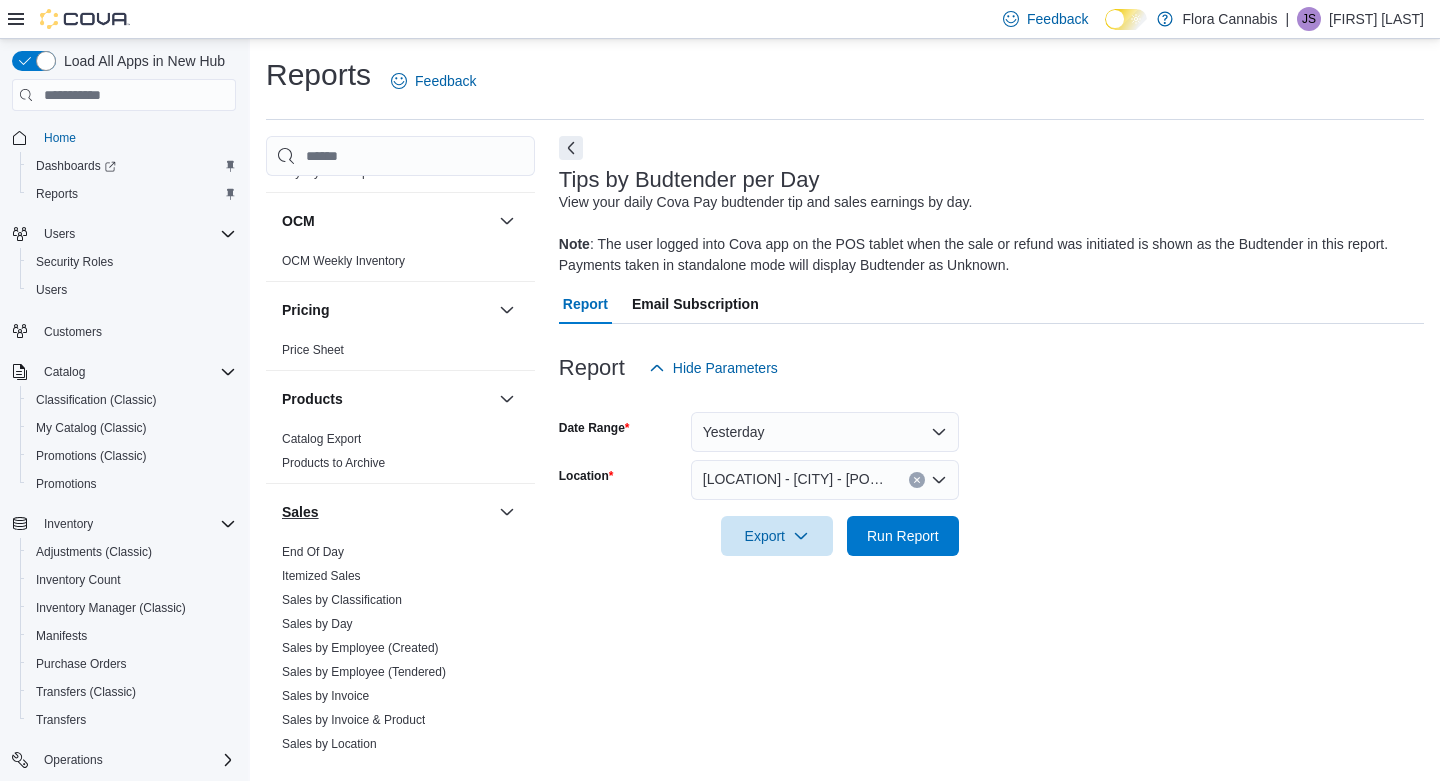scroll, scrollTop: 1664, scrollLeft: 0, axis: vertical 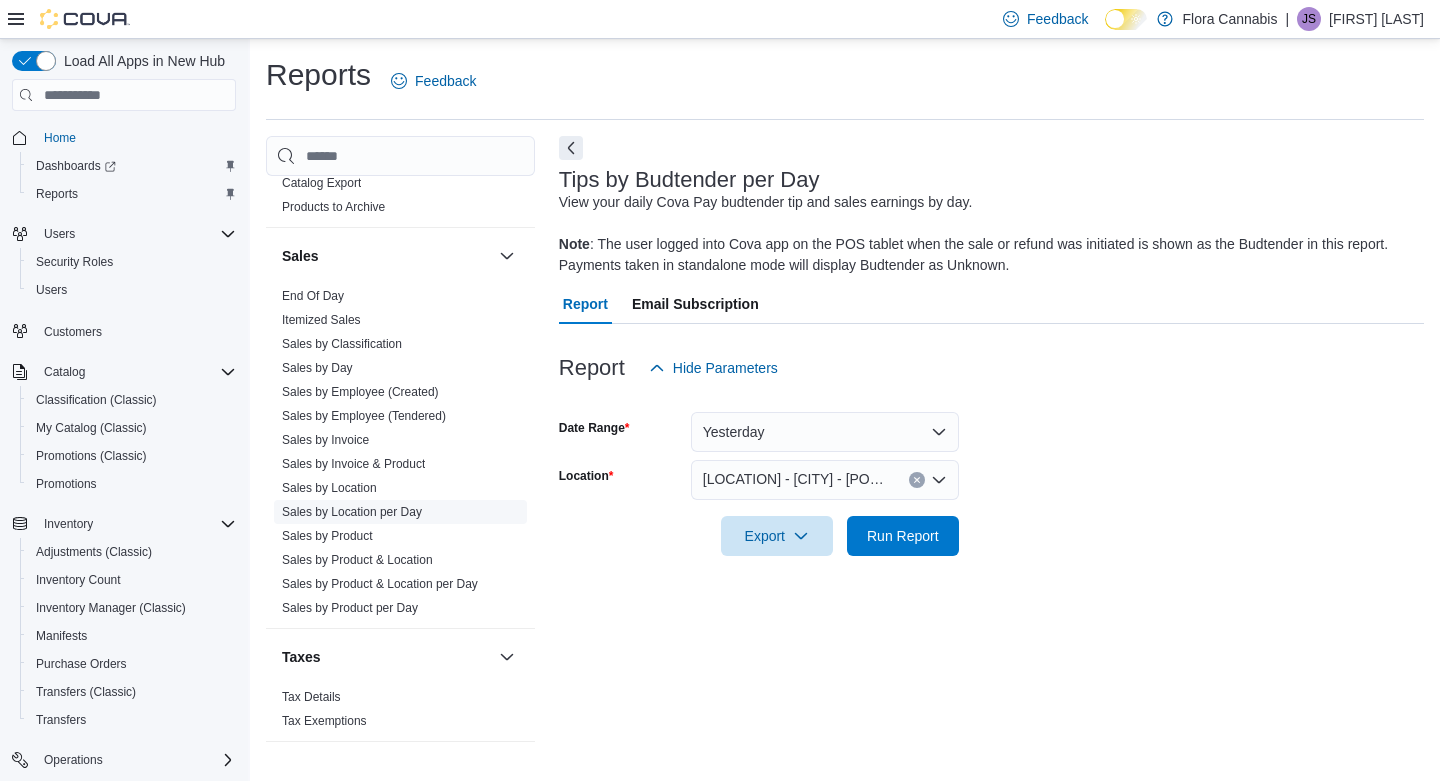 click on "Sales by Location per Day" at bounding box center (352, 512) 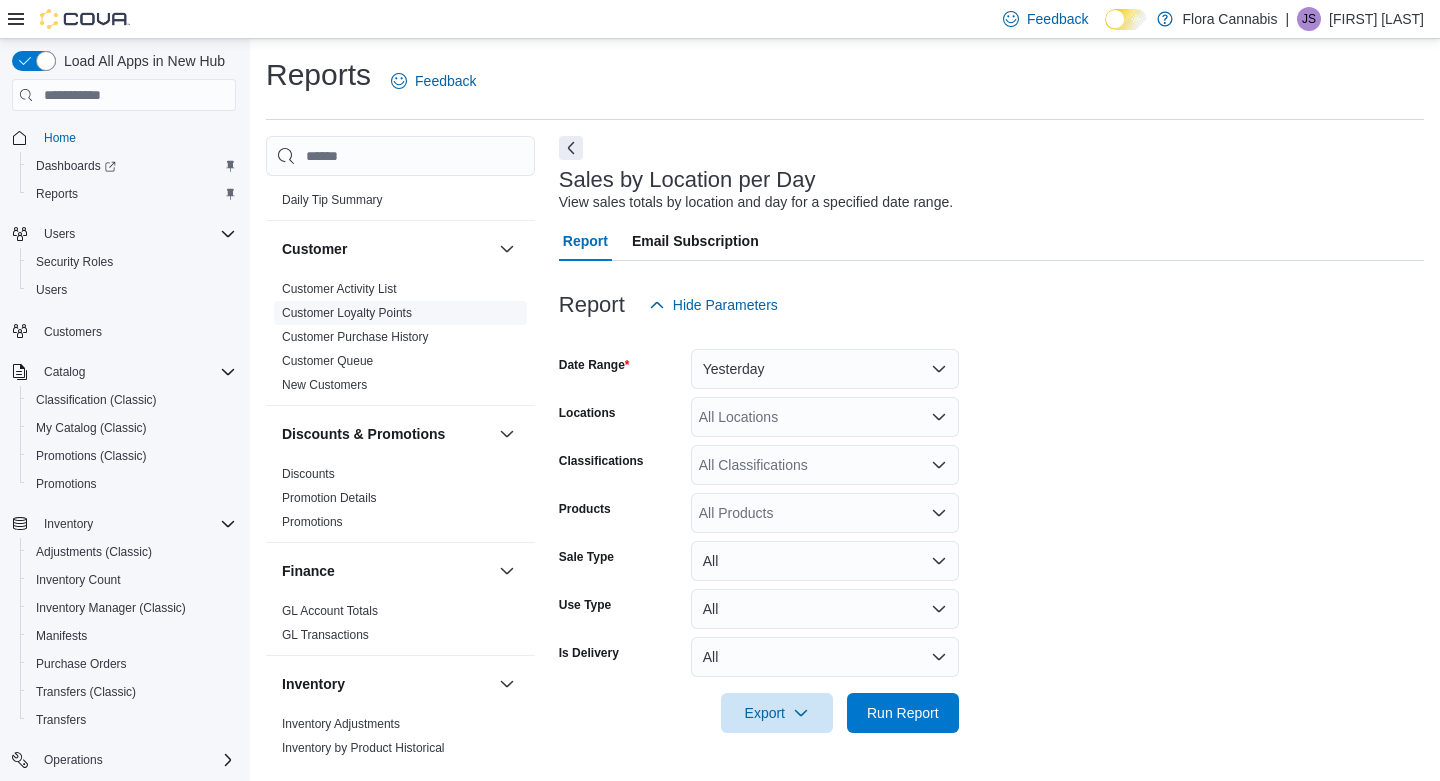 scroll, scrollTop: 411, scrollLeft: 0, axis: vertical 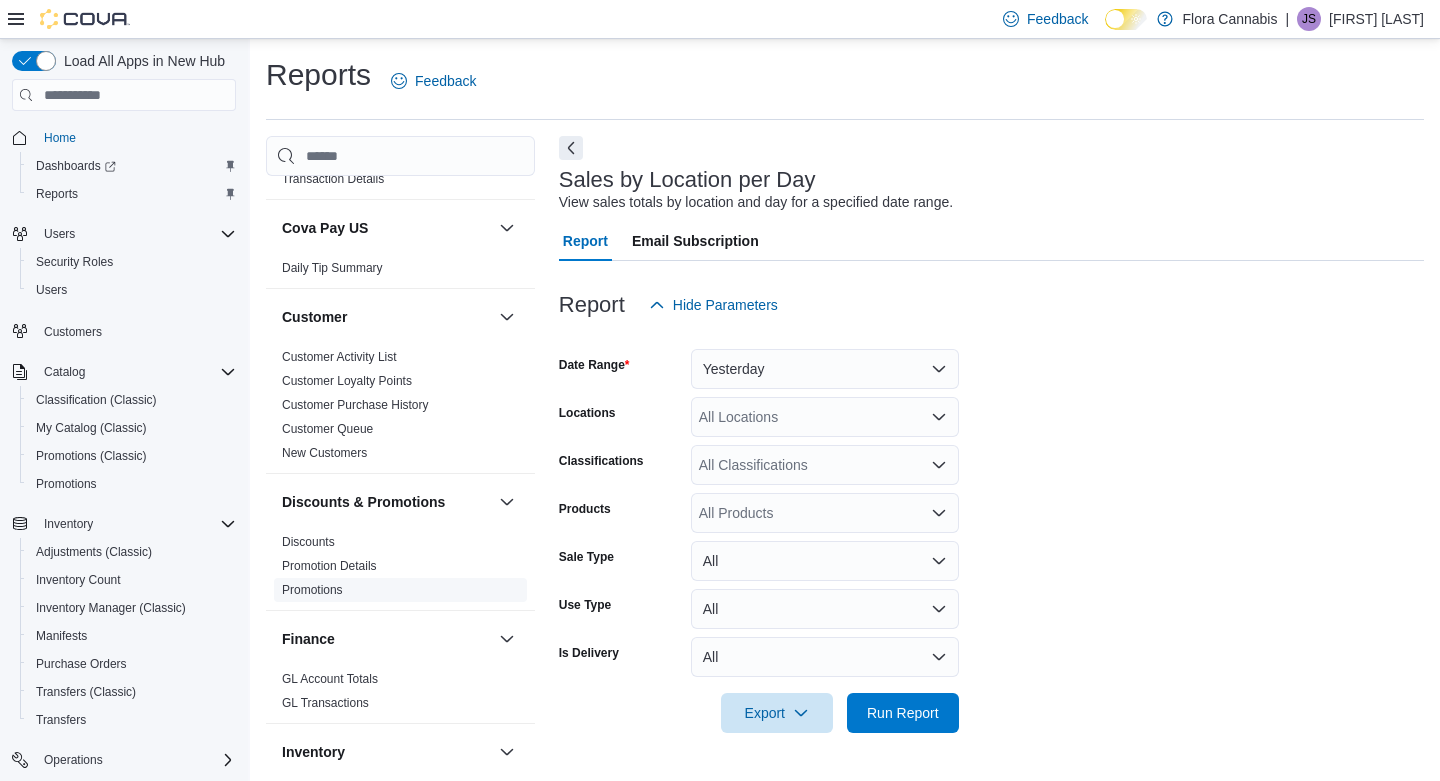 click on "Promotions" at bounding box center (312, 590) 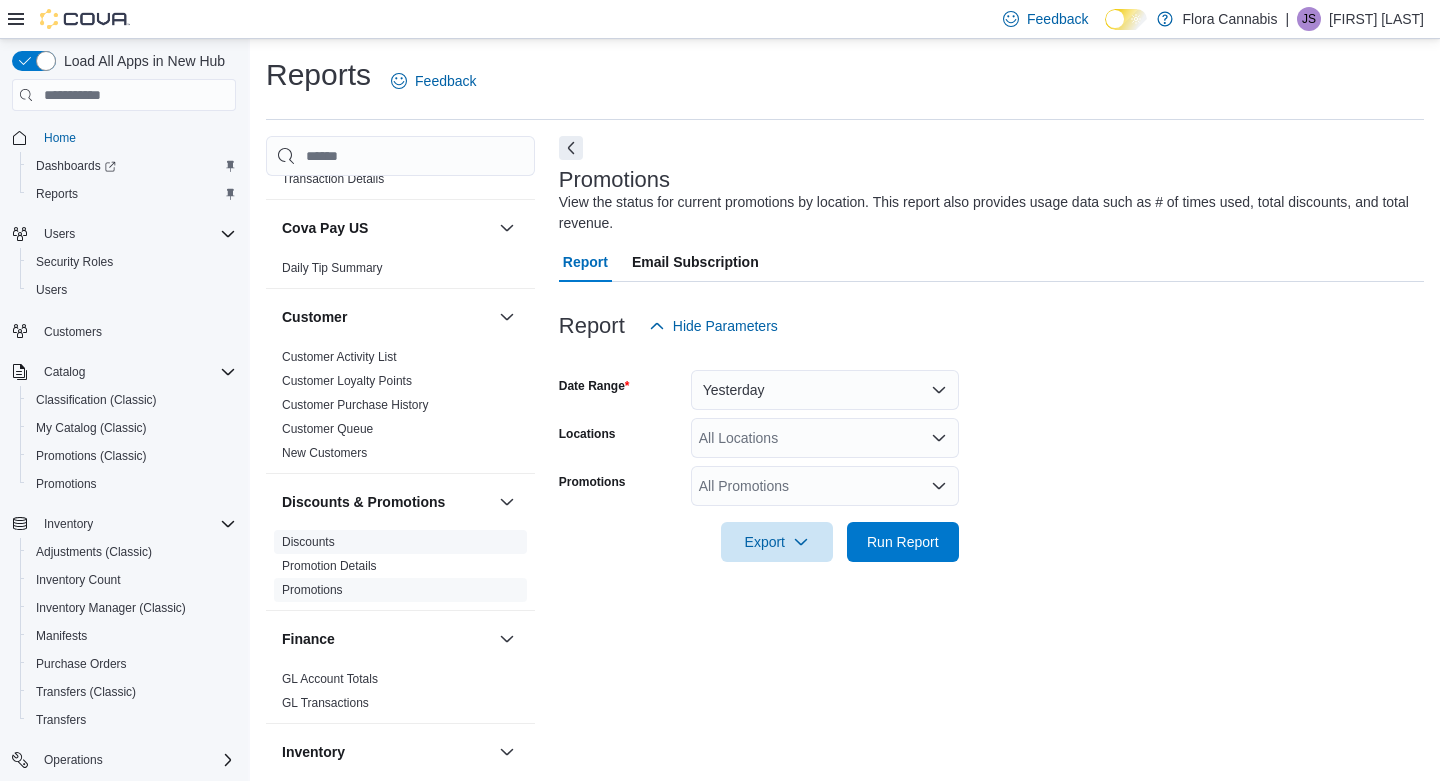click on "Discounts" at bounding box center [308, 542] 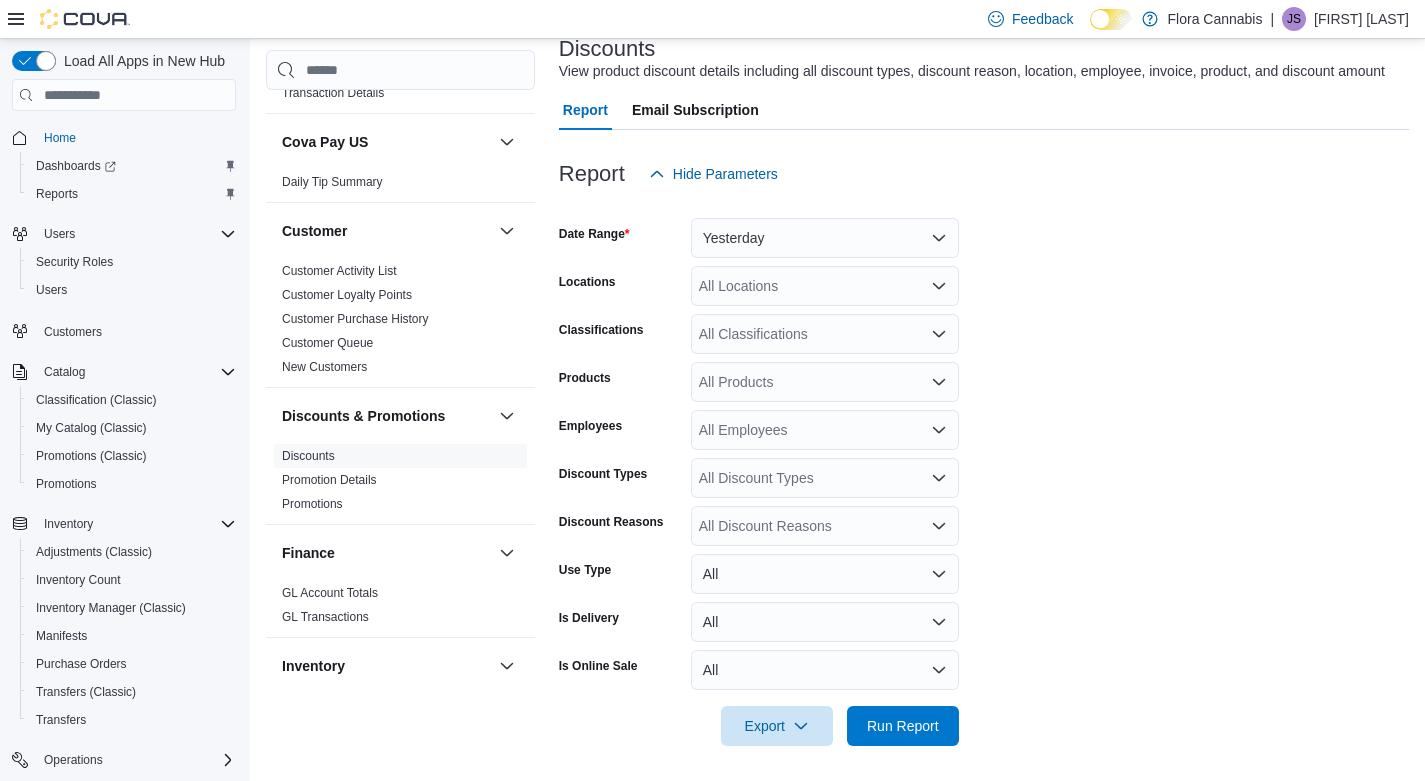 scroll, scrollTop: 144, scrollLeft: 0, axis: vertical 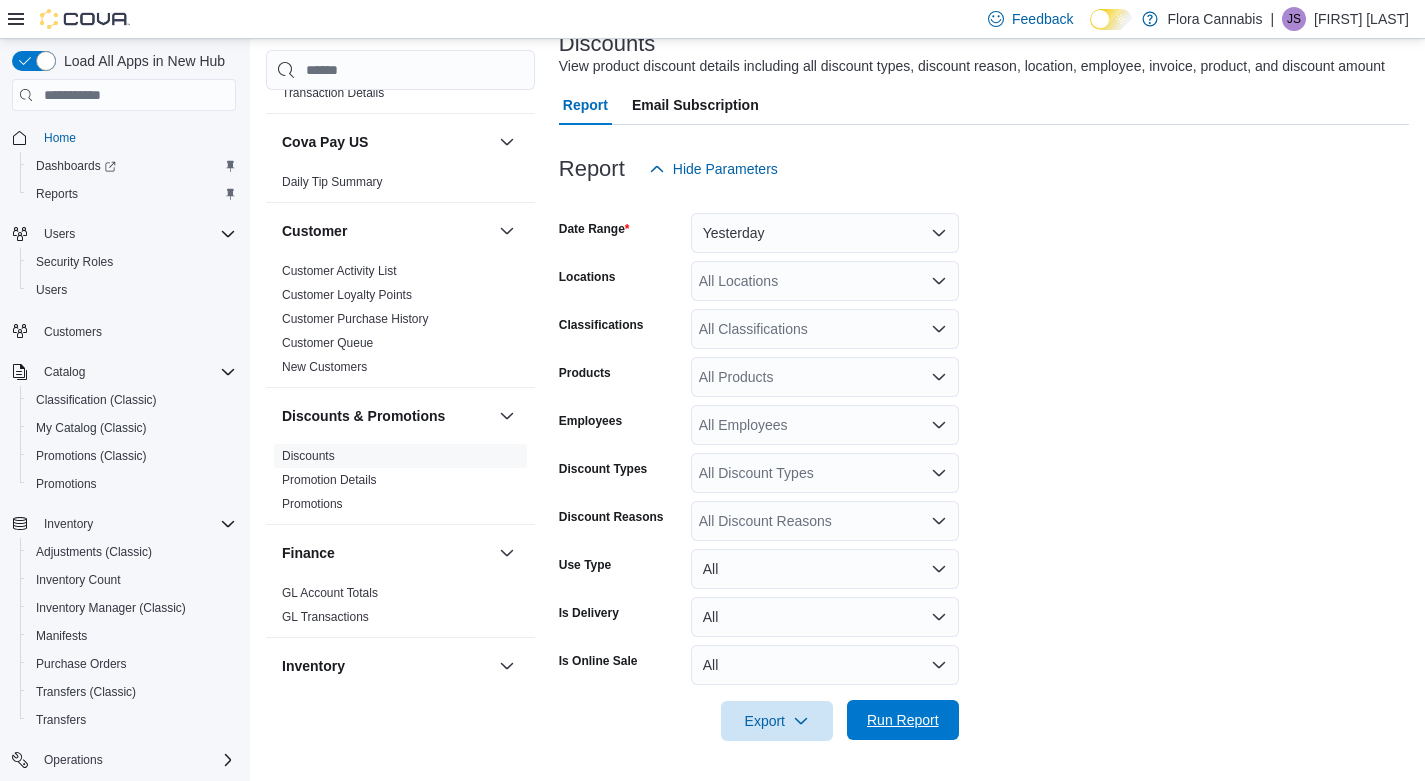 click on "Run Report" at bounding box center [903, 720] 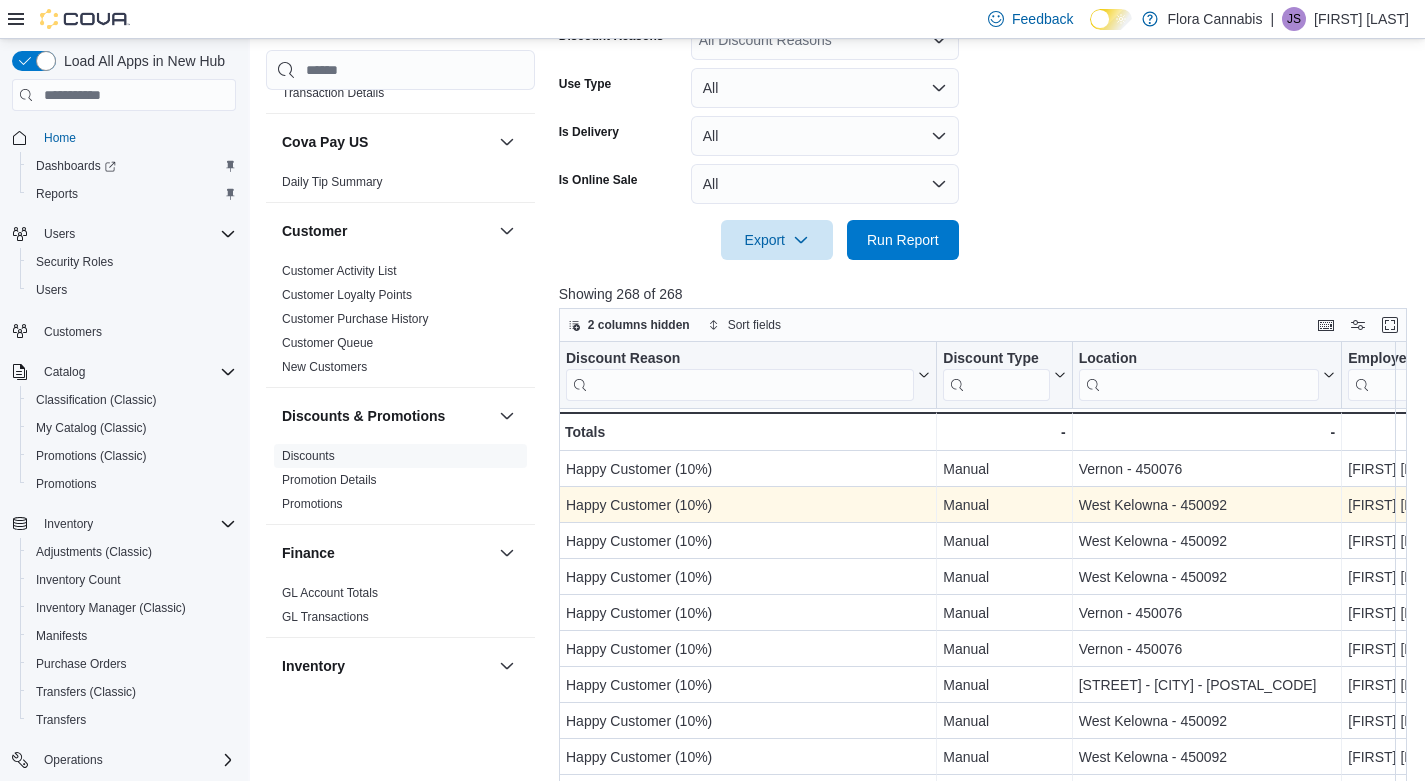 scroll, scrollTop: 806, scrollLeft: 0, axis: vertical 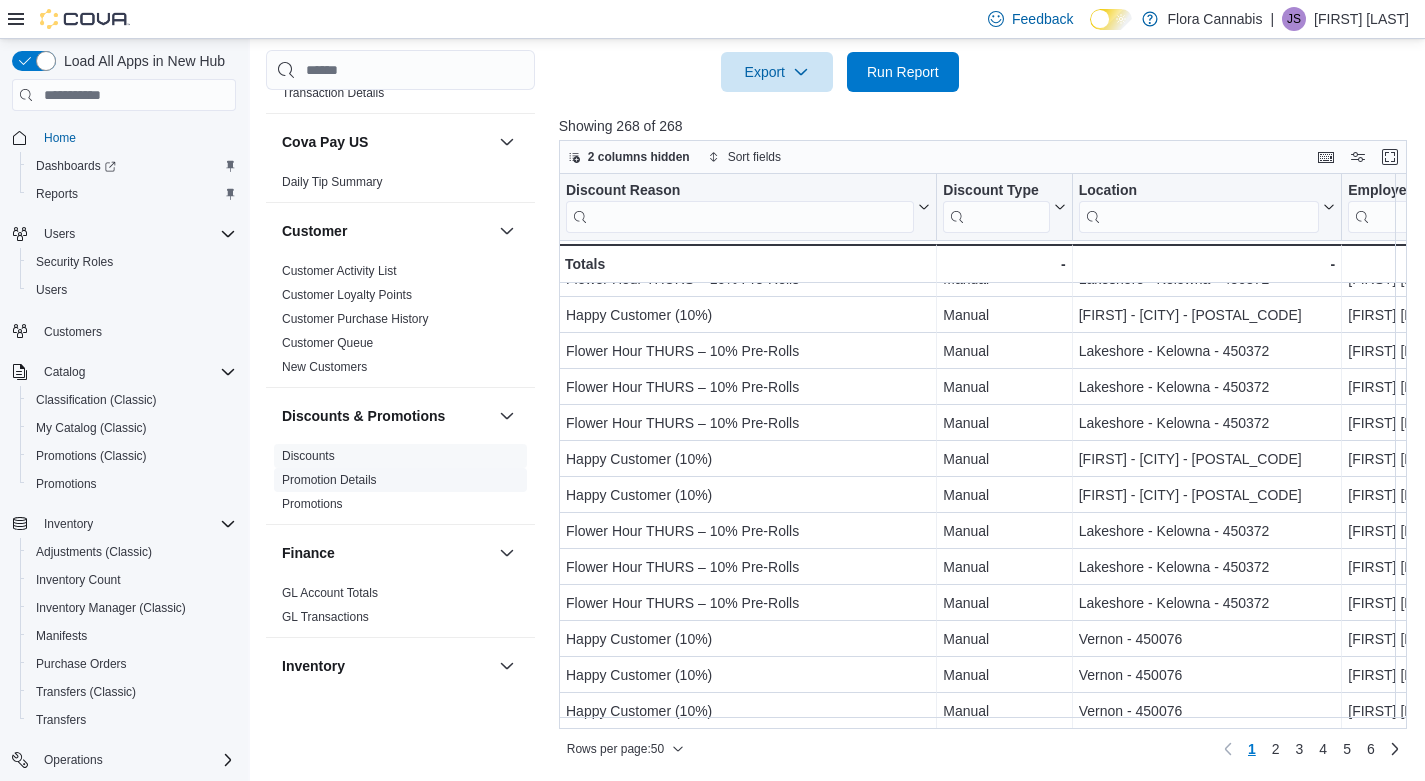 click on "Promotion Details" at bounding box center (329, 480) 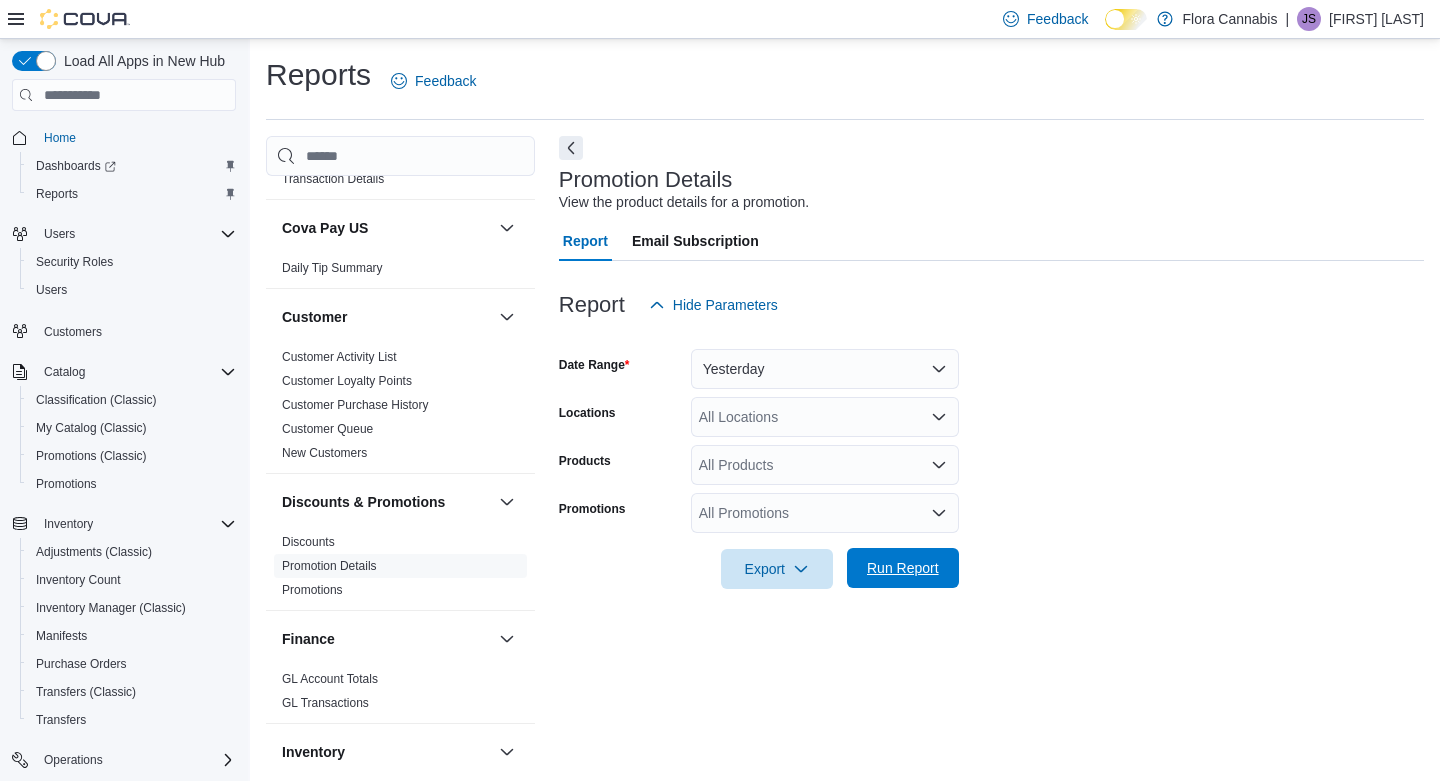 click on "Run Report" at bounding box center (903, 568) 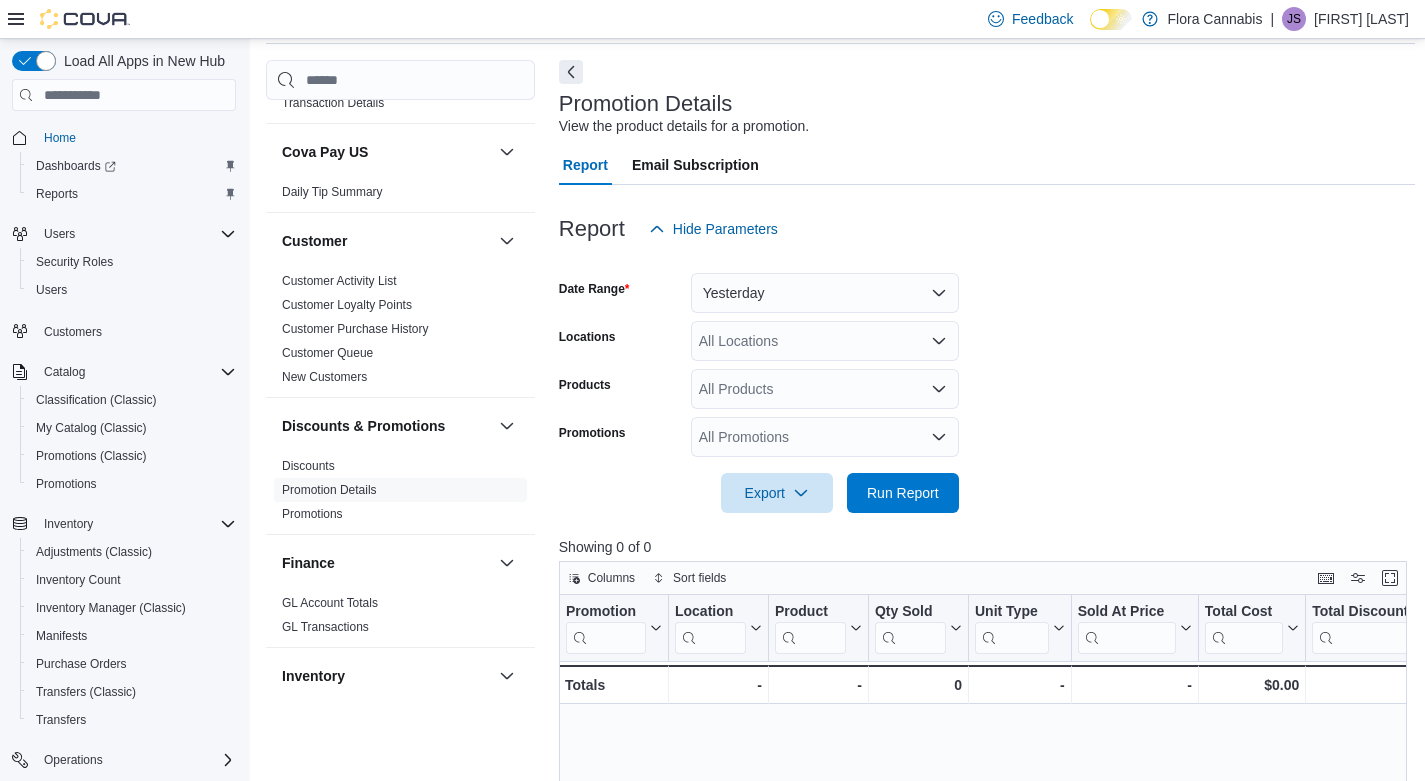 scroll, scrollTop: 265, scrollLeft: 0, axis: vertical 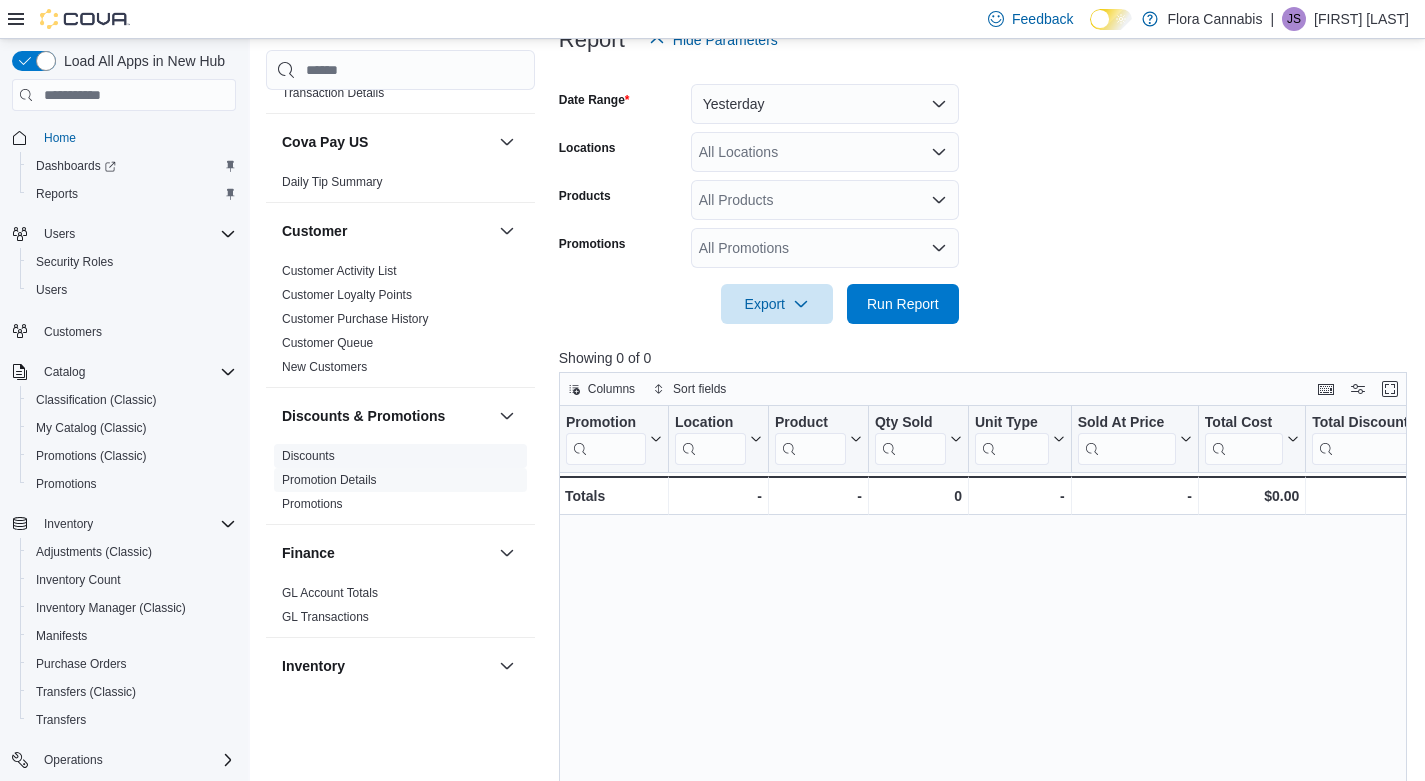 click on "Discounts" at bounding box center [400, 456] 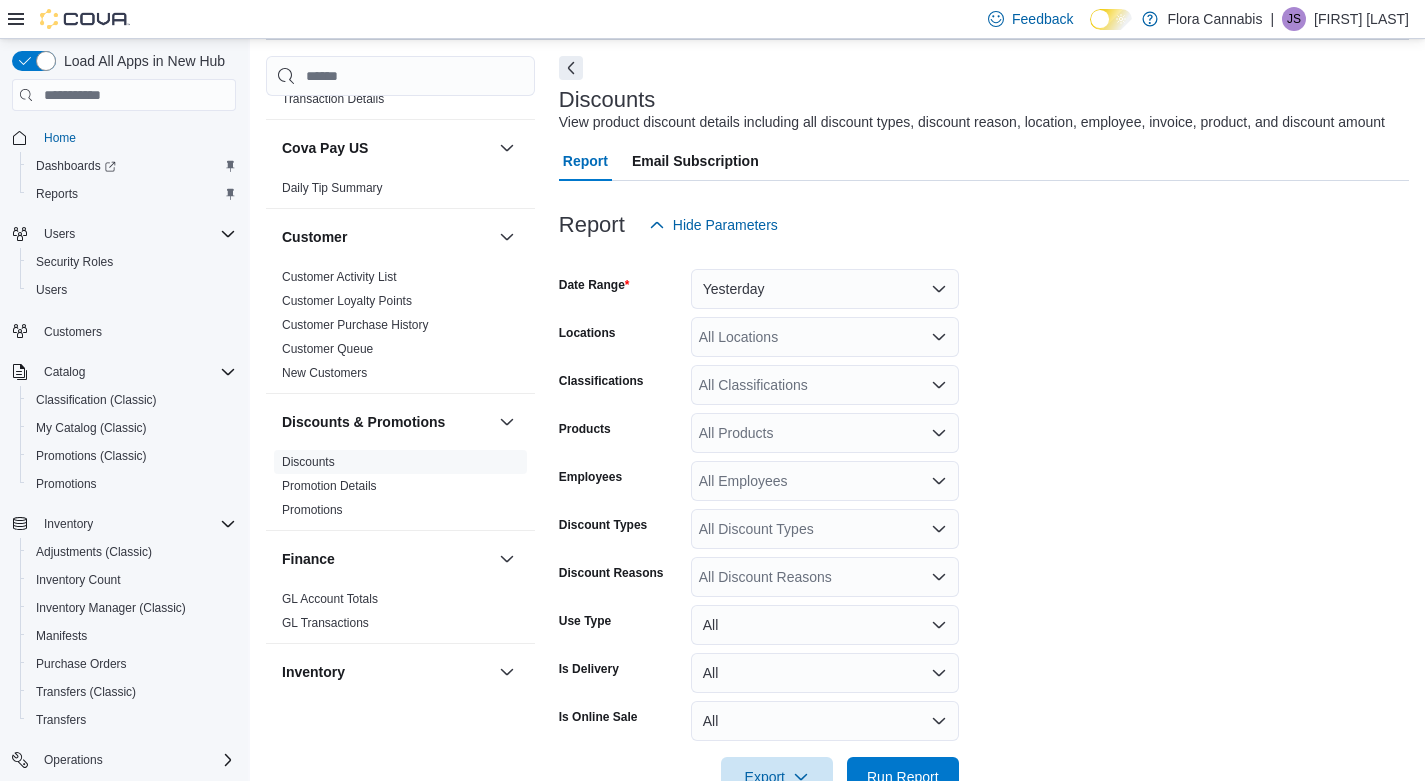 scroll, scrollTop: 157, scrollLeft: 0, axis: vertical 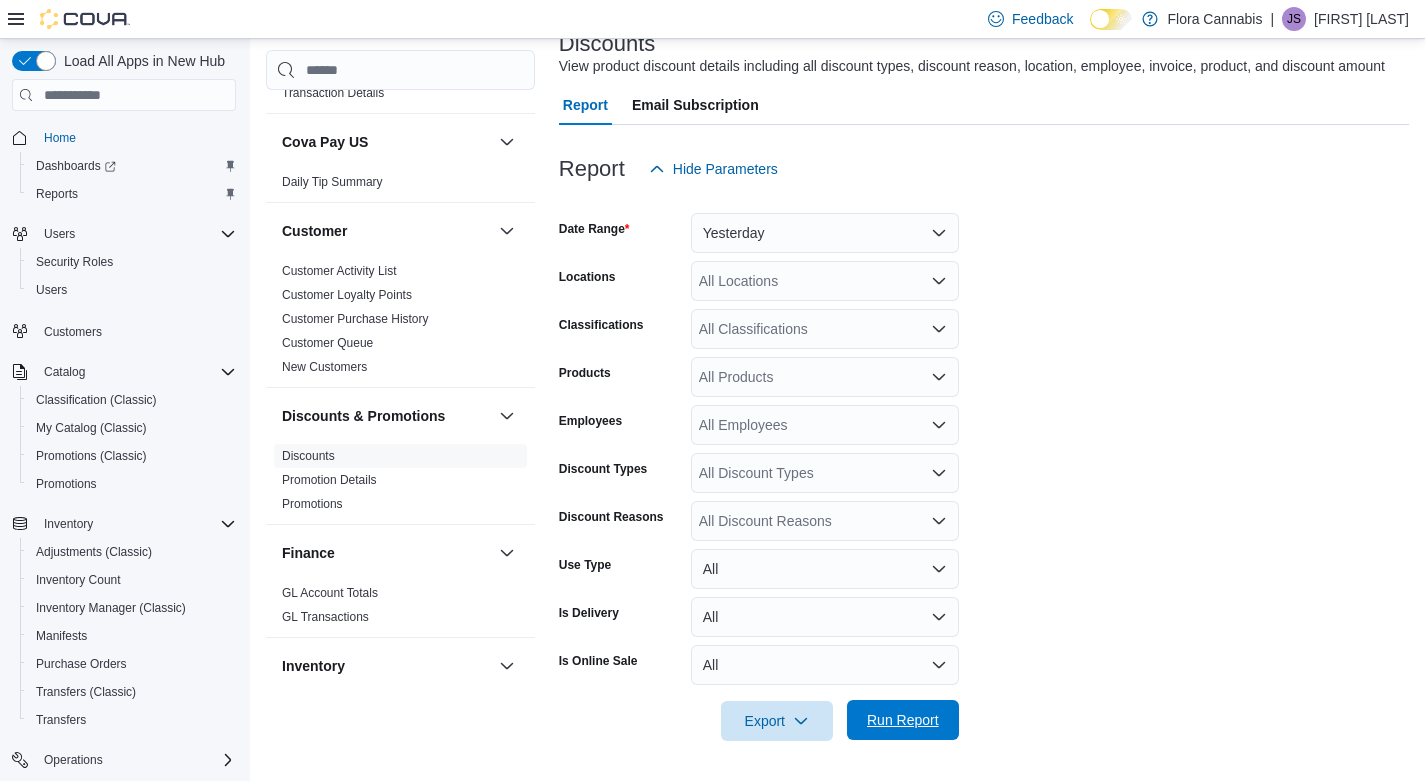 click on "Run Report" at bounding box center [903, 720] 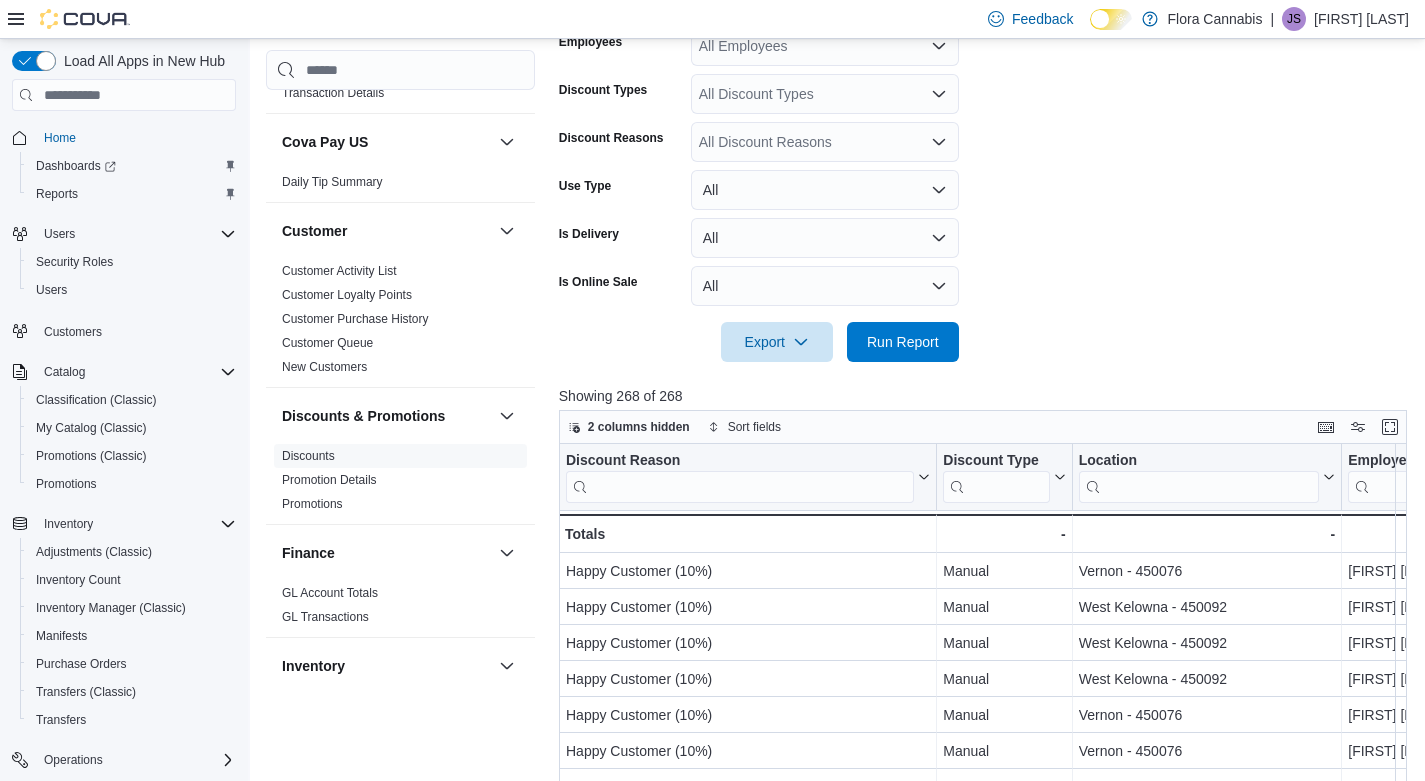 scroll, scrollTop: 618, scrollLeft: 0, axis: vertical 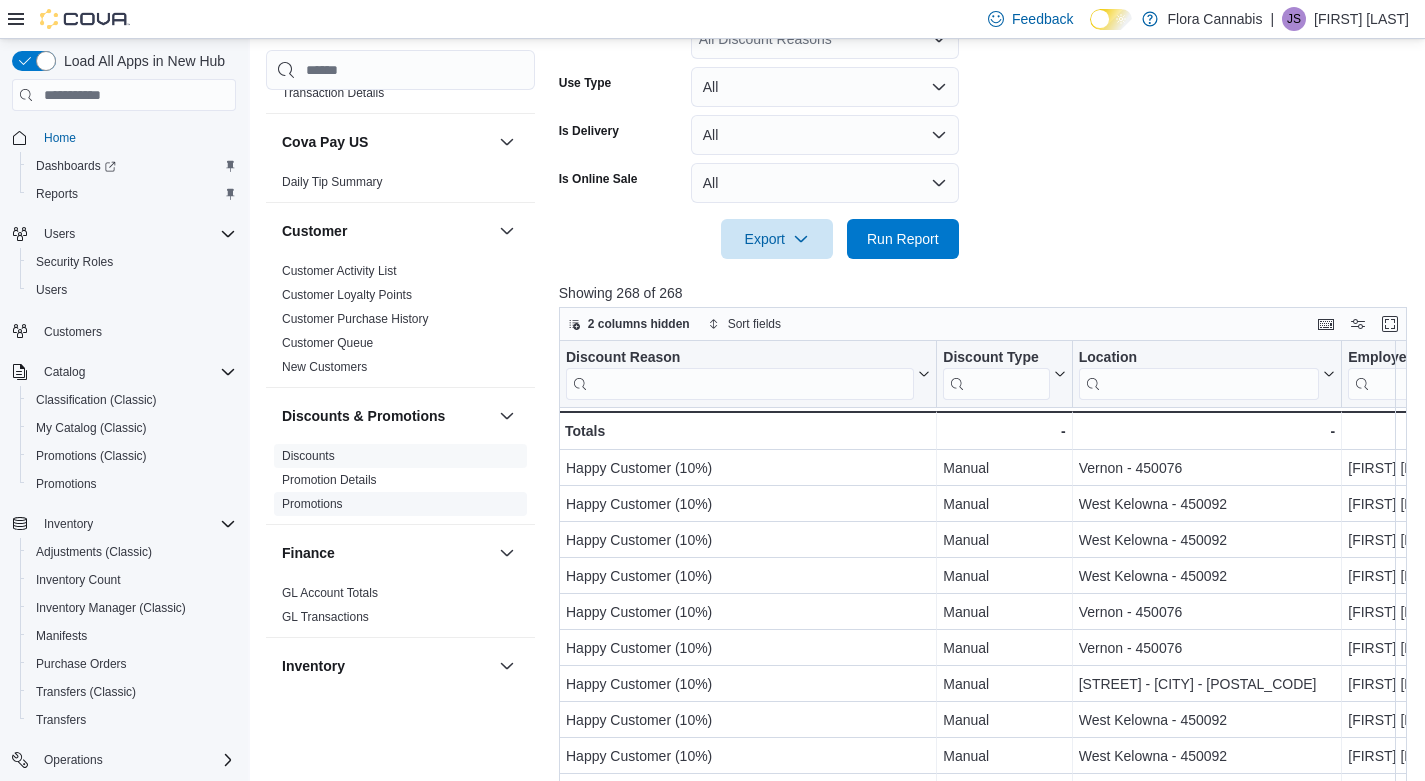 click on "Promotions" at bounding box center [312, 504] 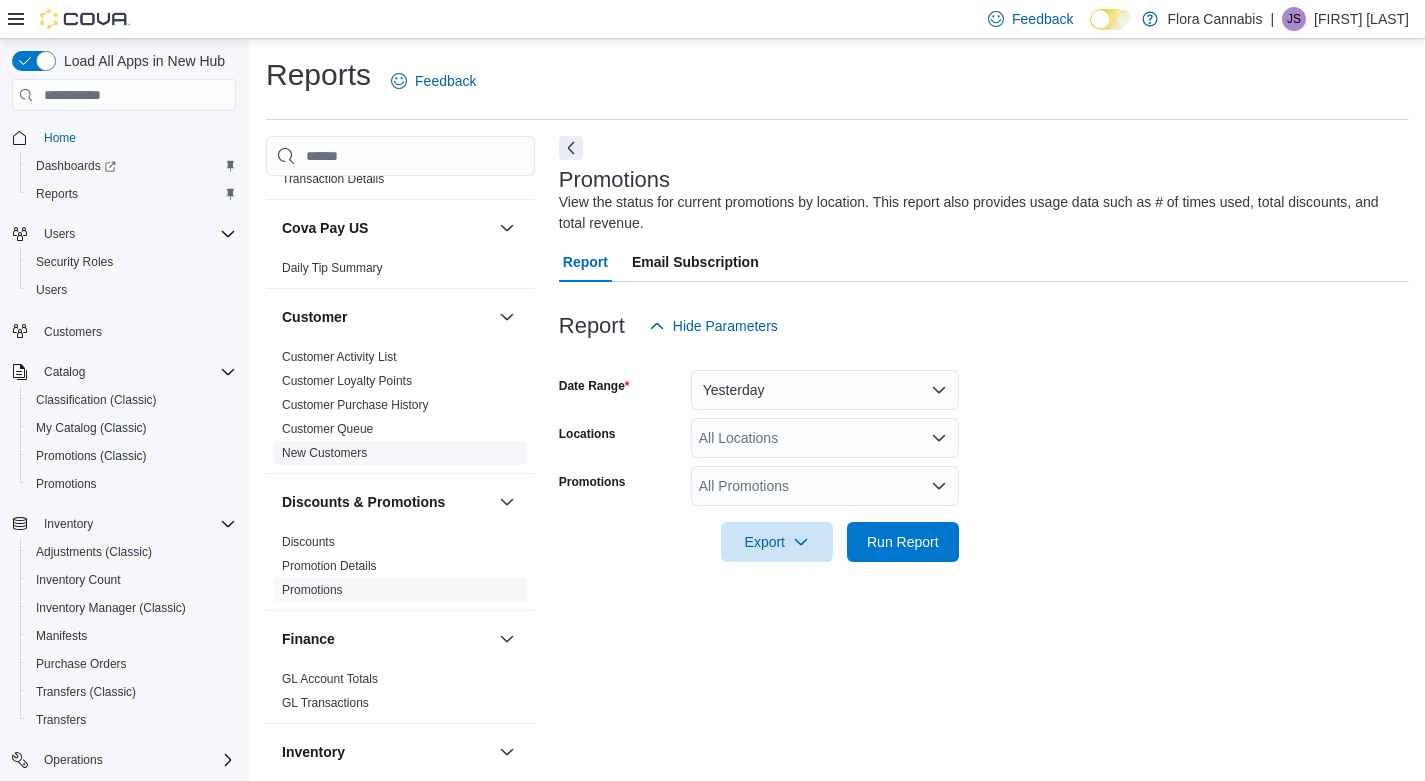 scroll, scrollTop: 0, scrollLeft: 0, axis: both 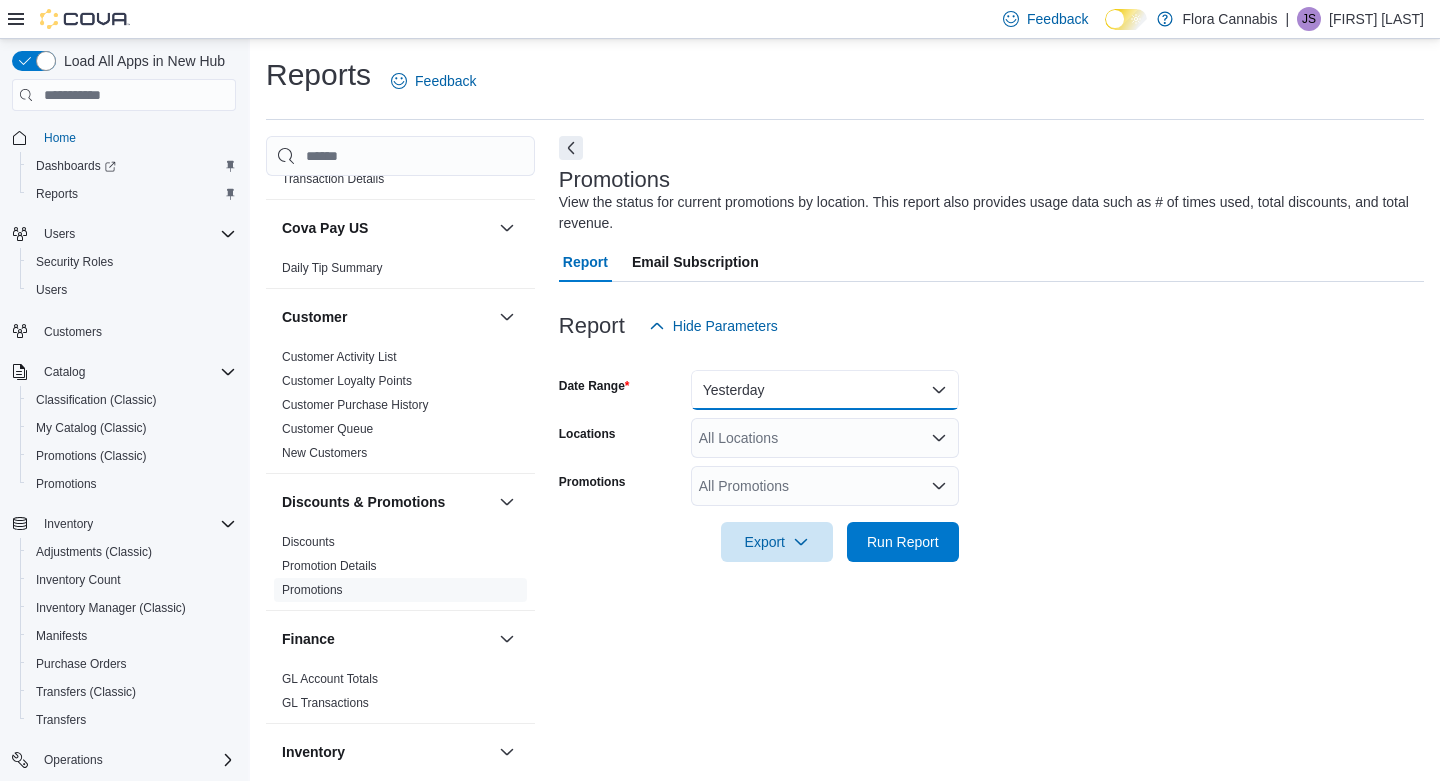 click on "Yesterday" at bounding box center [825, 390] 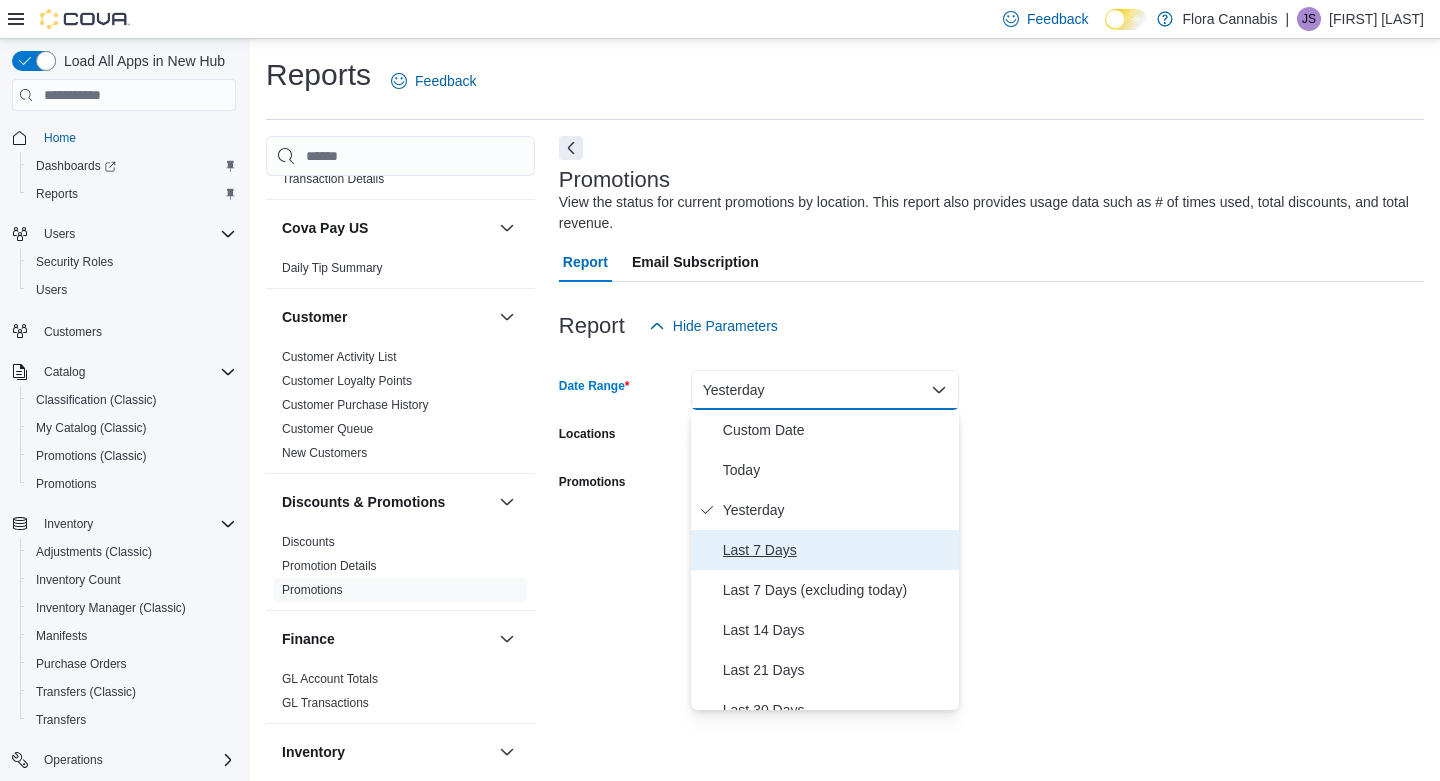 click on "Last 7 Days" at bounding box center [837, 550] 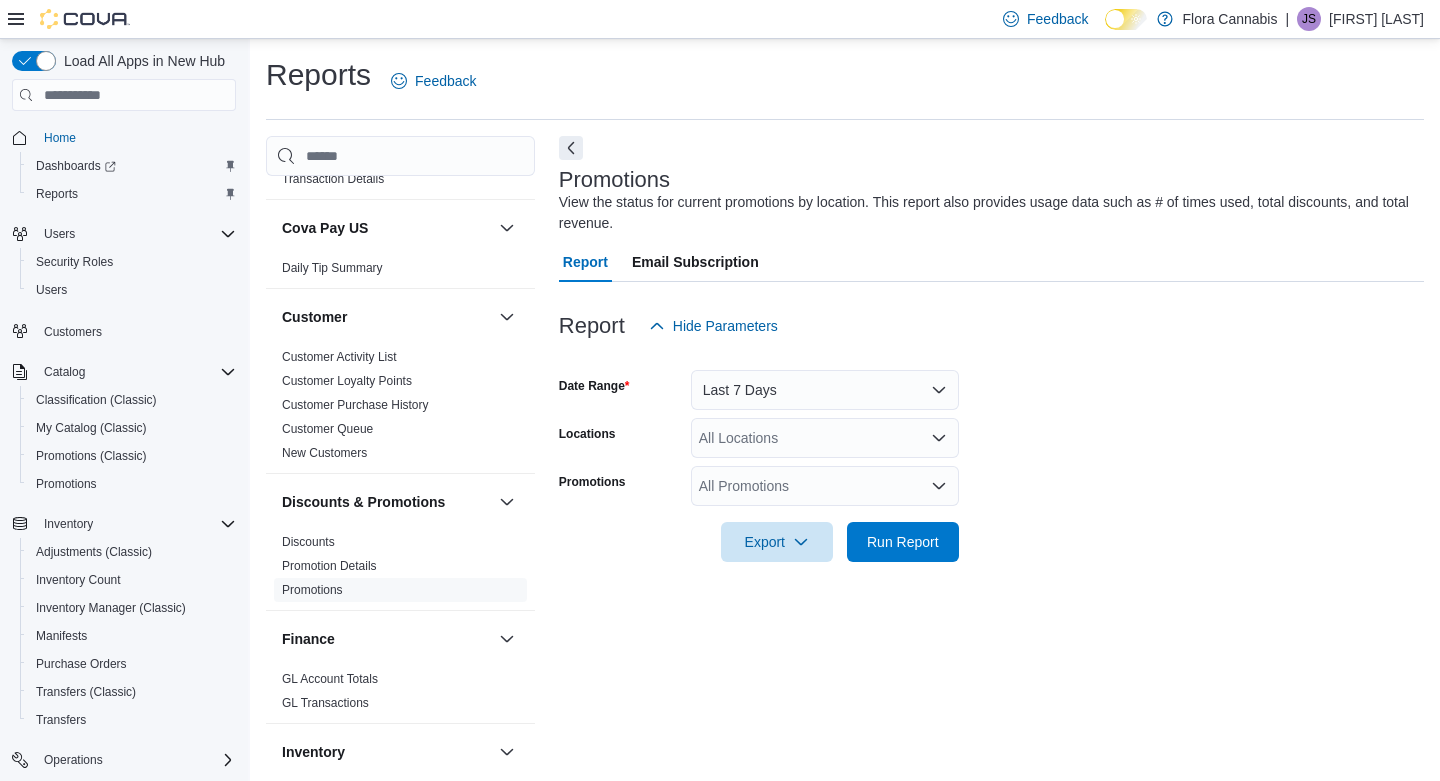 drag, startPoint x: 1268, startPoint y: 446, endPoint x: 1246, endPoint y: 450, distance: 22.36068 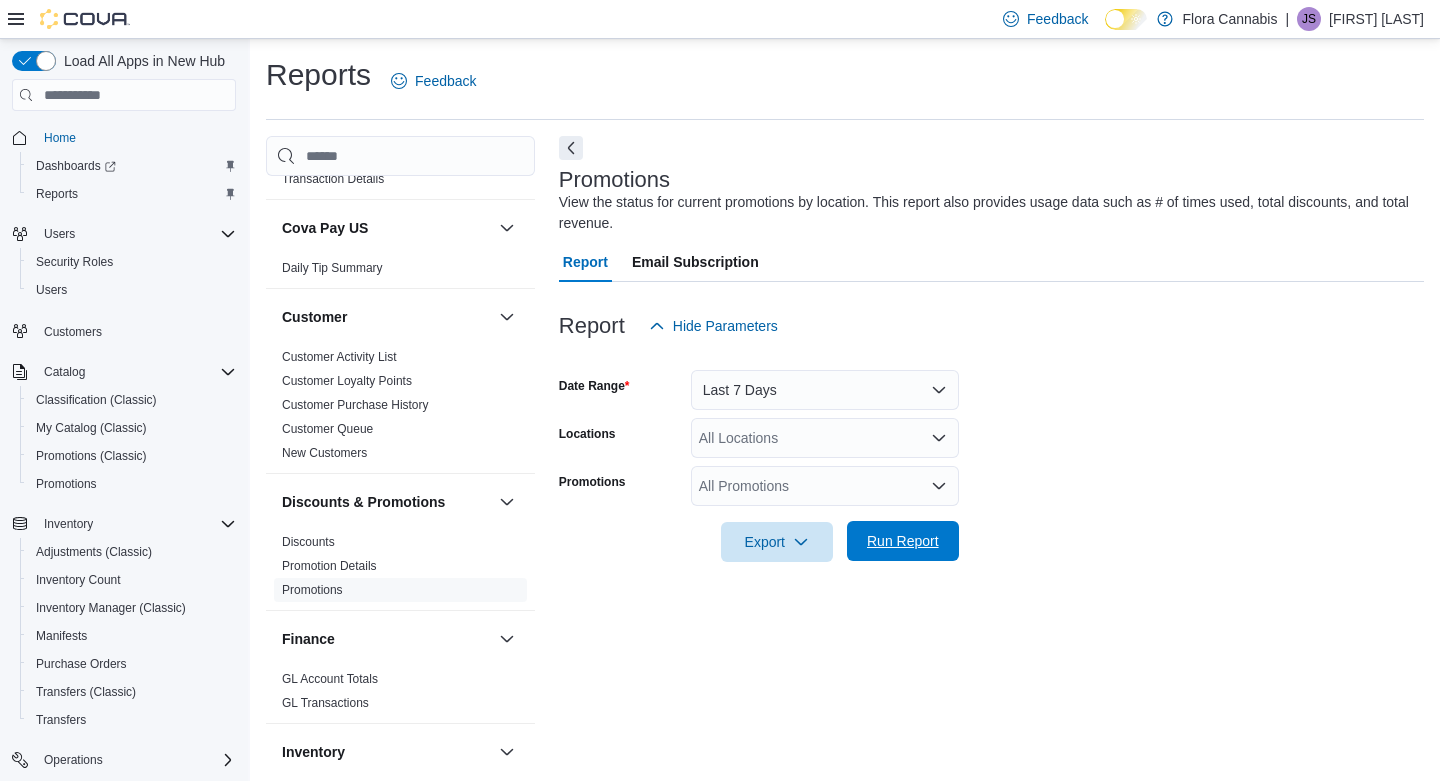 click on "Run Report" at bounding box center (903, 541) 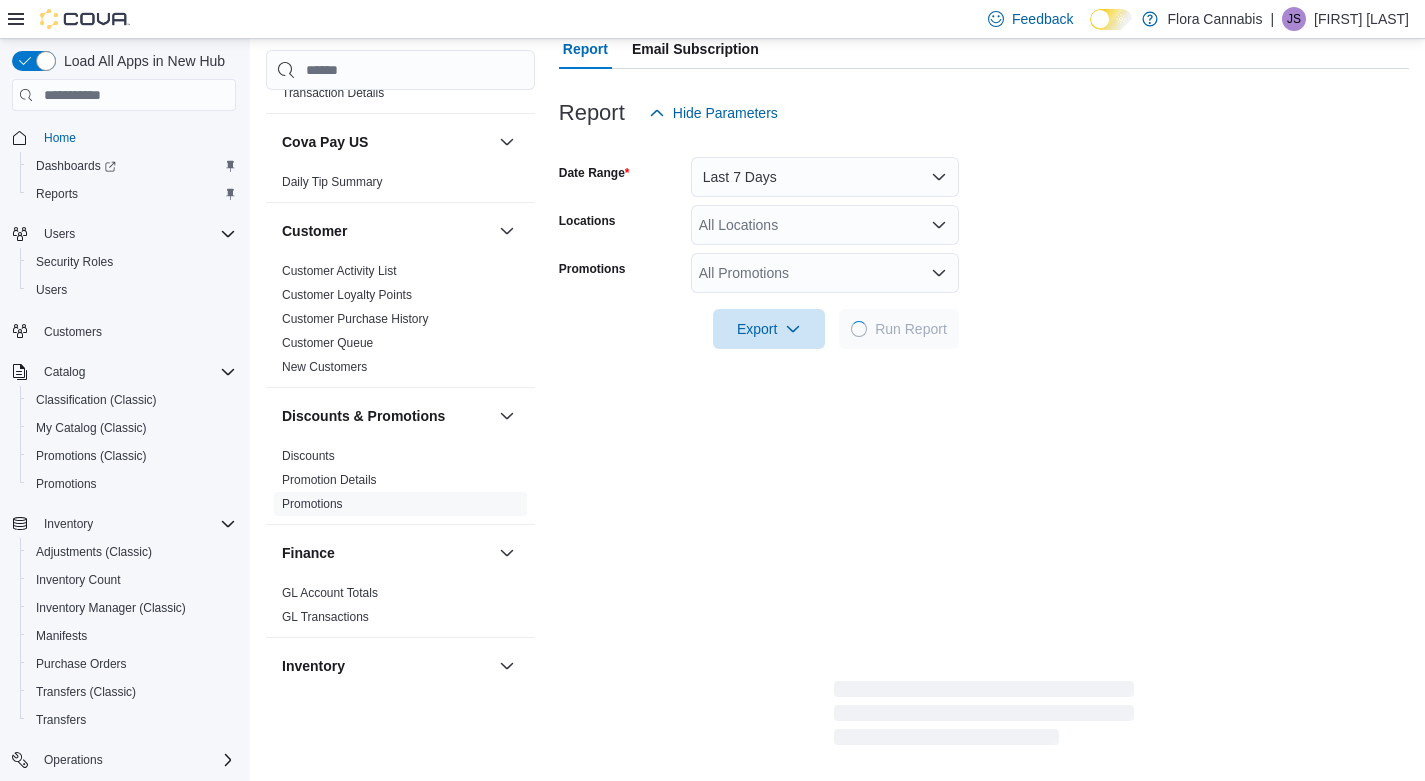 scroll, scrollTop: 316, scrollLeft: 0, axis: vertical 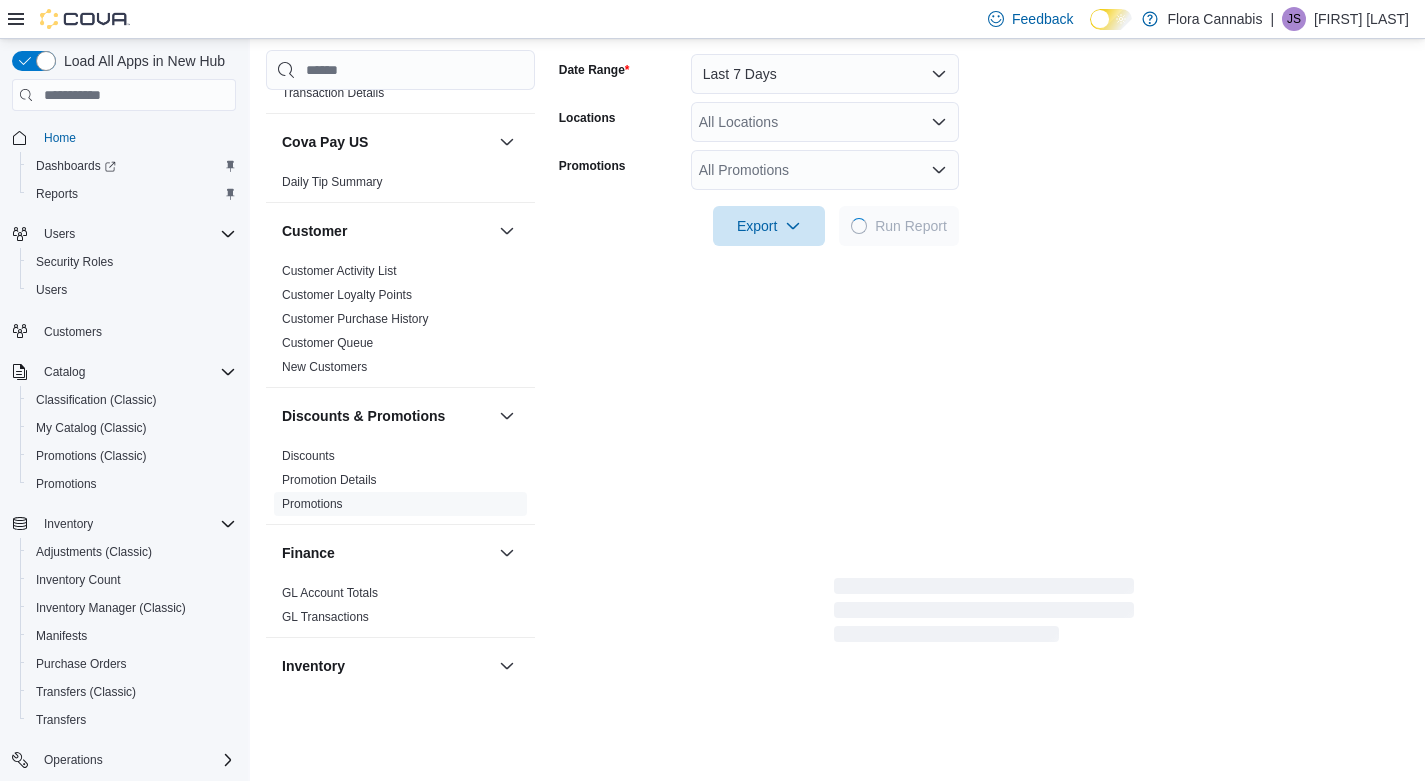 click 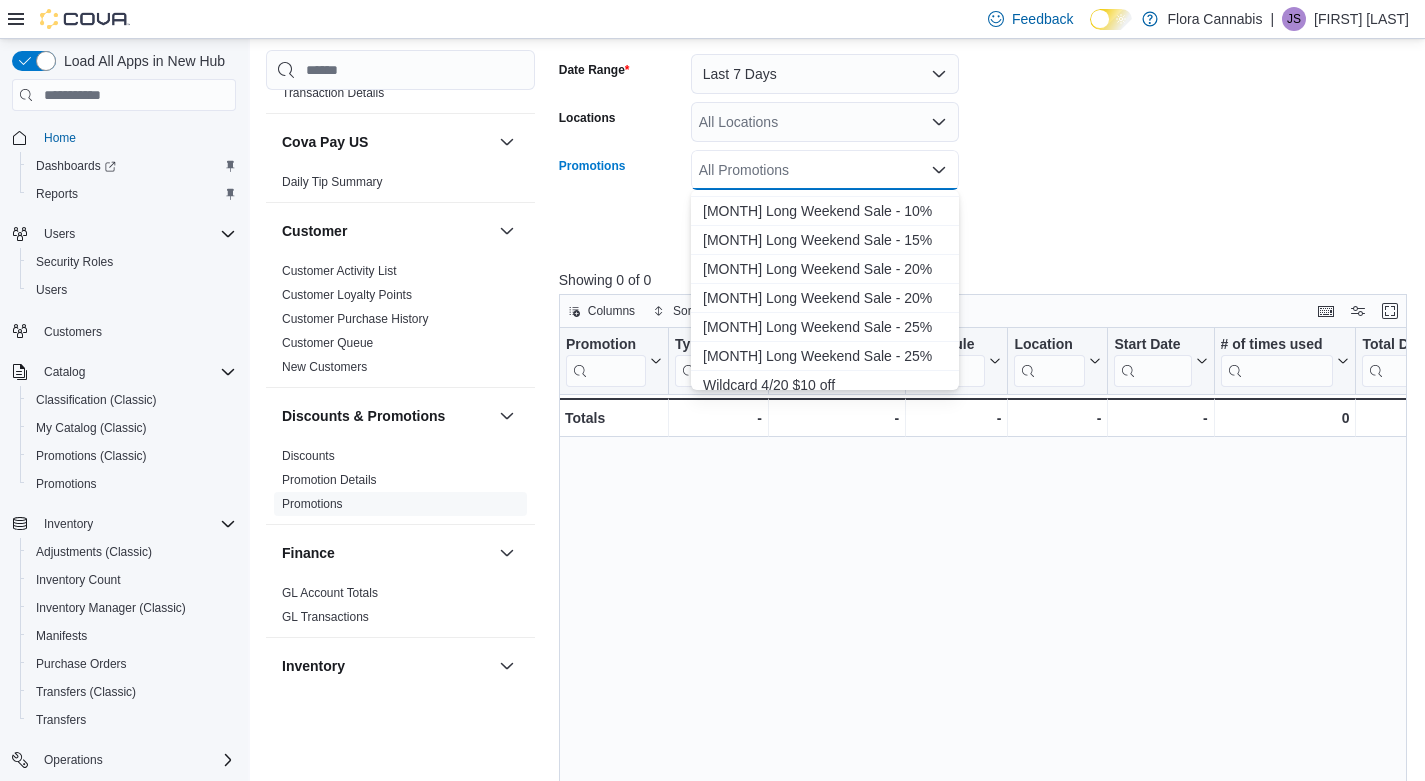 scroll, scrollTop: 2381, scrollLeft: 0, axis: vertical 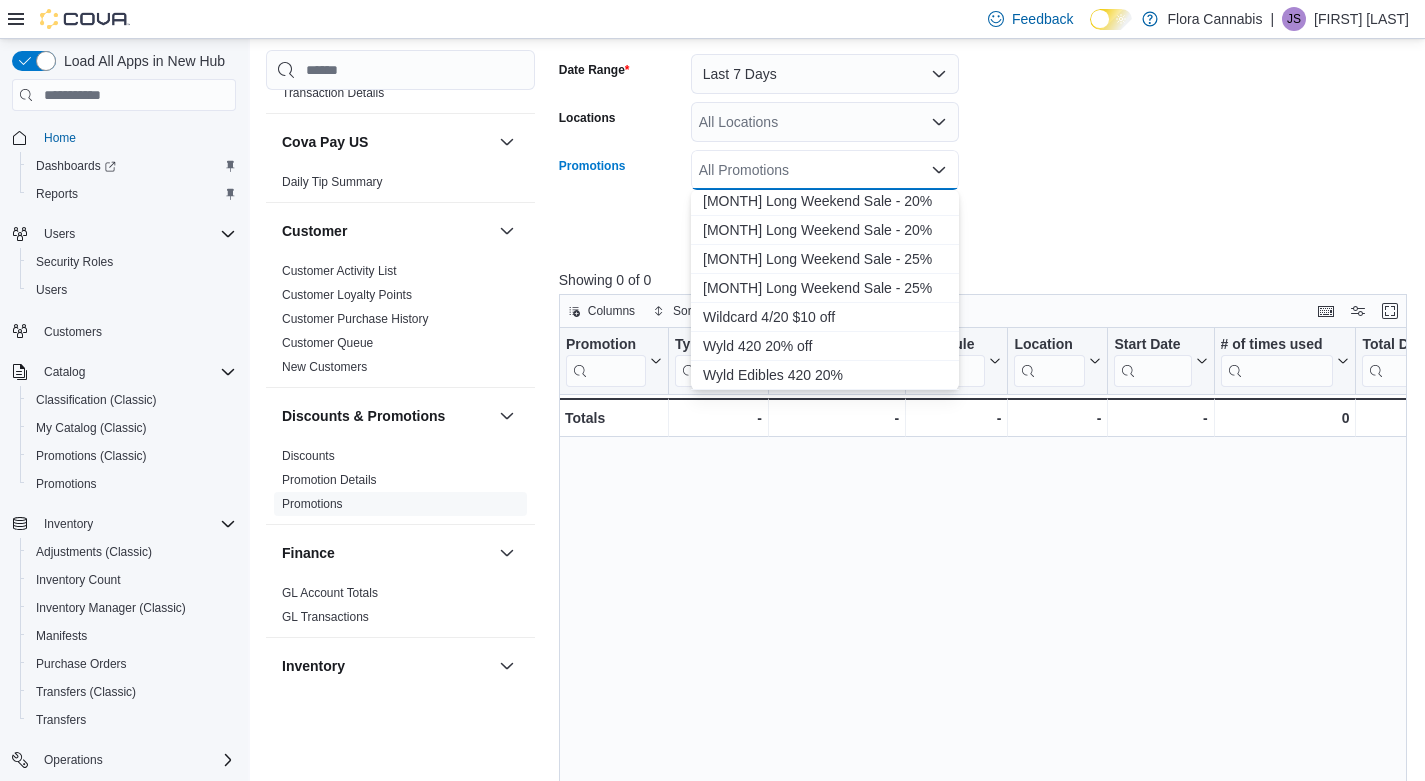 click on "Date Range Last 7 Days Locations All Locations Promotions All Promotions Combo box. Selected. Combo box input. All Promotions. Type some text or, to display a list of choices, press Down Arrow. To exit the list of choices, press Escape. Export  Run Report" at bounding box center (987, 138) 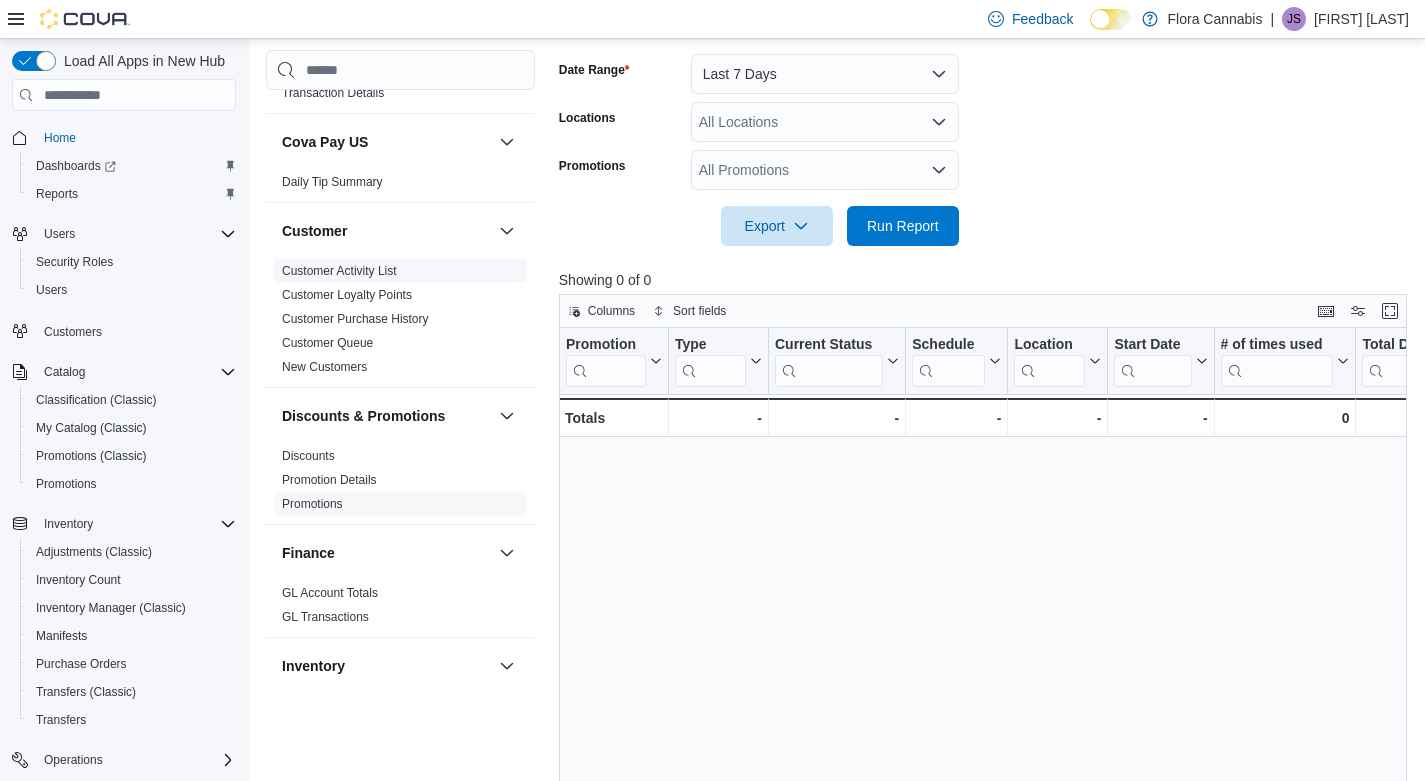 click on "Customer Activity List" at bounding box center [339, 271] 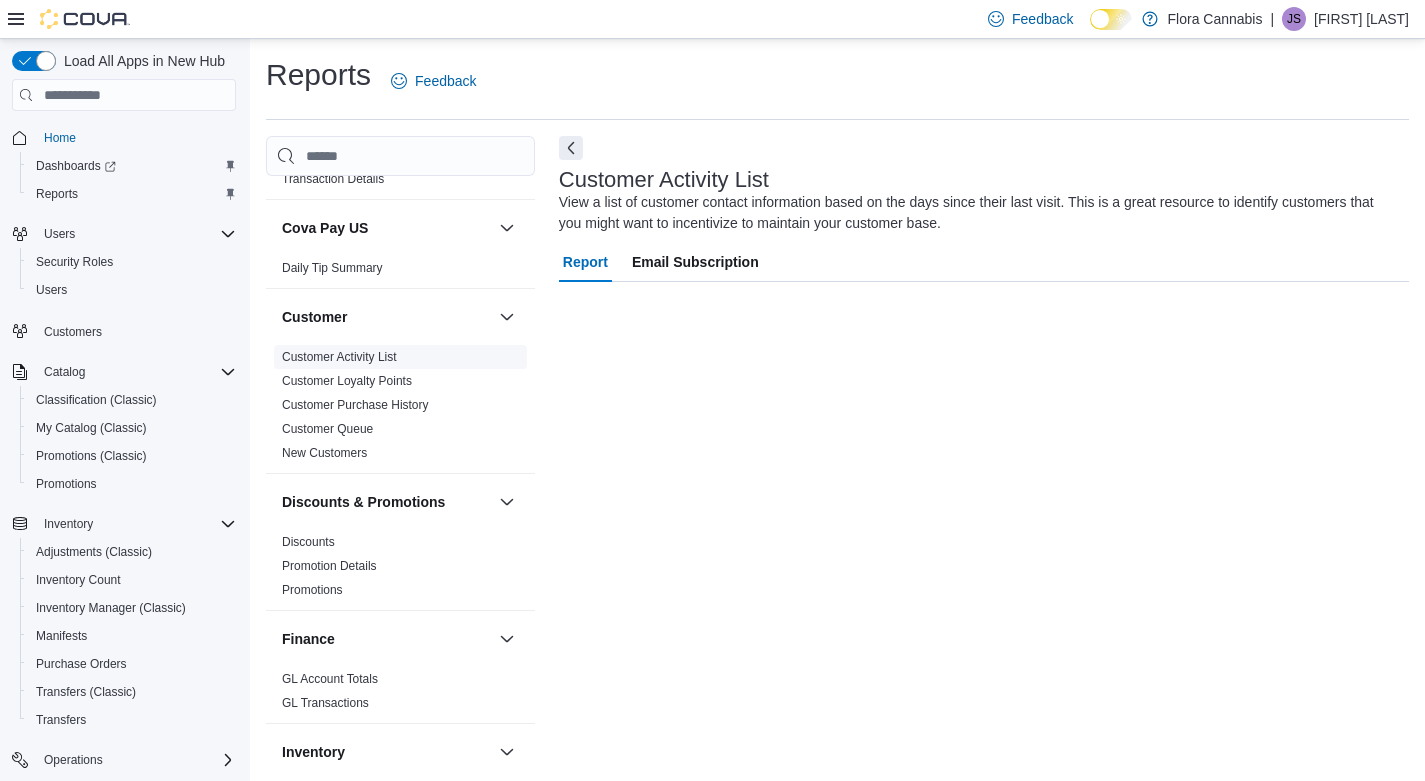 scroll, scrollTop: 0, scrollLeft: 0, axis: both 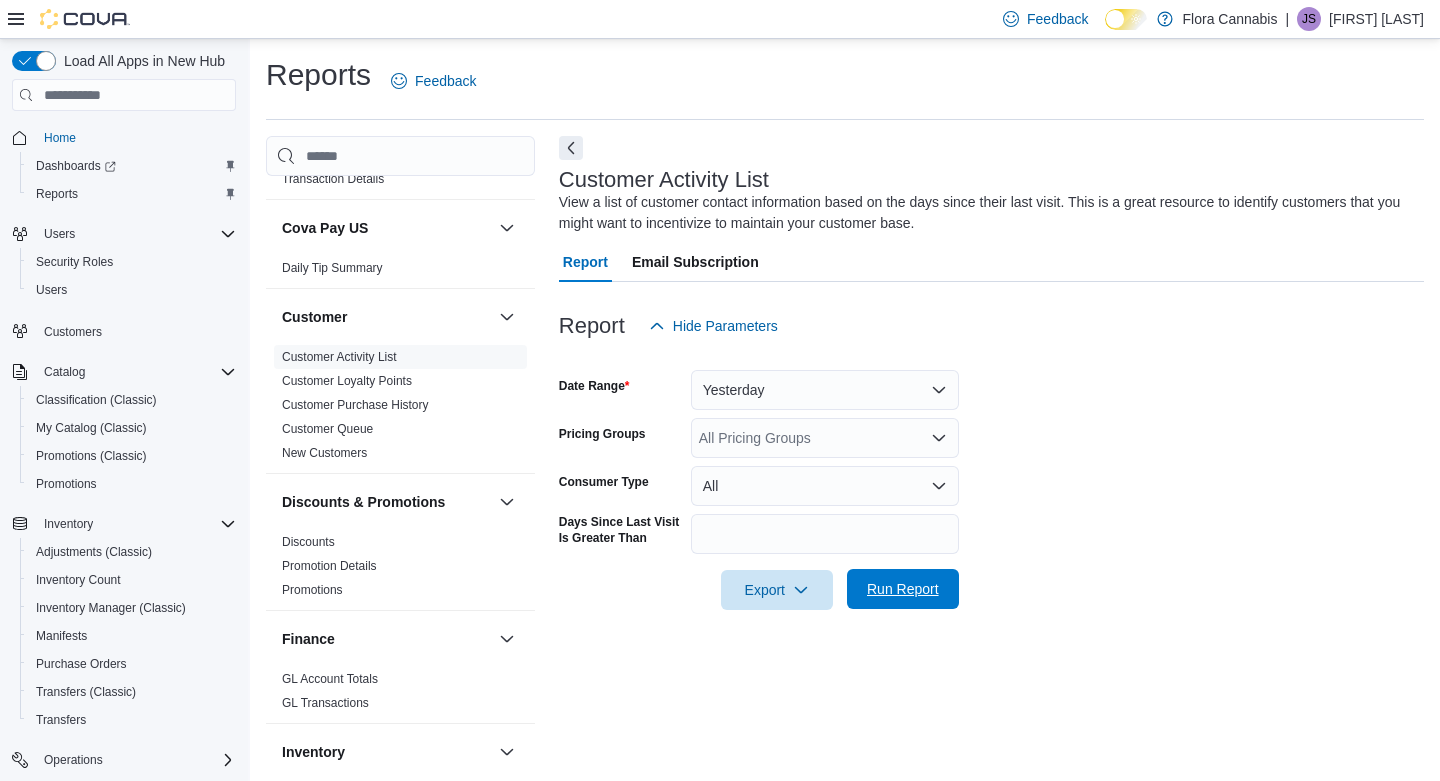 click on "Run Report" at bounding box center [903, 589] 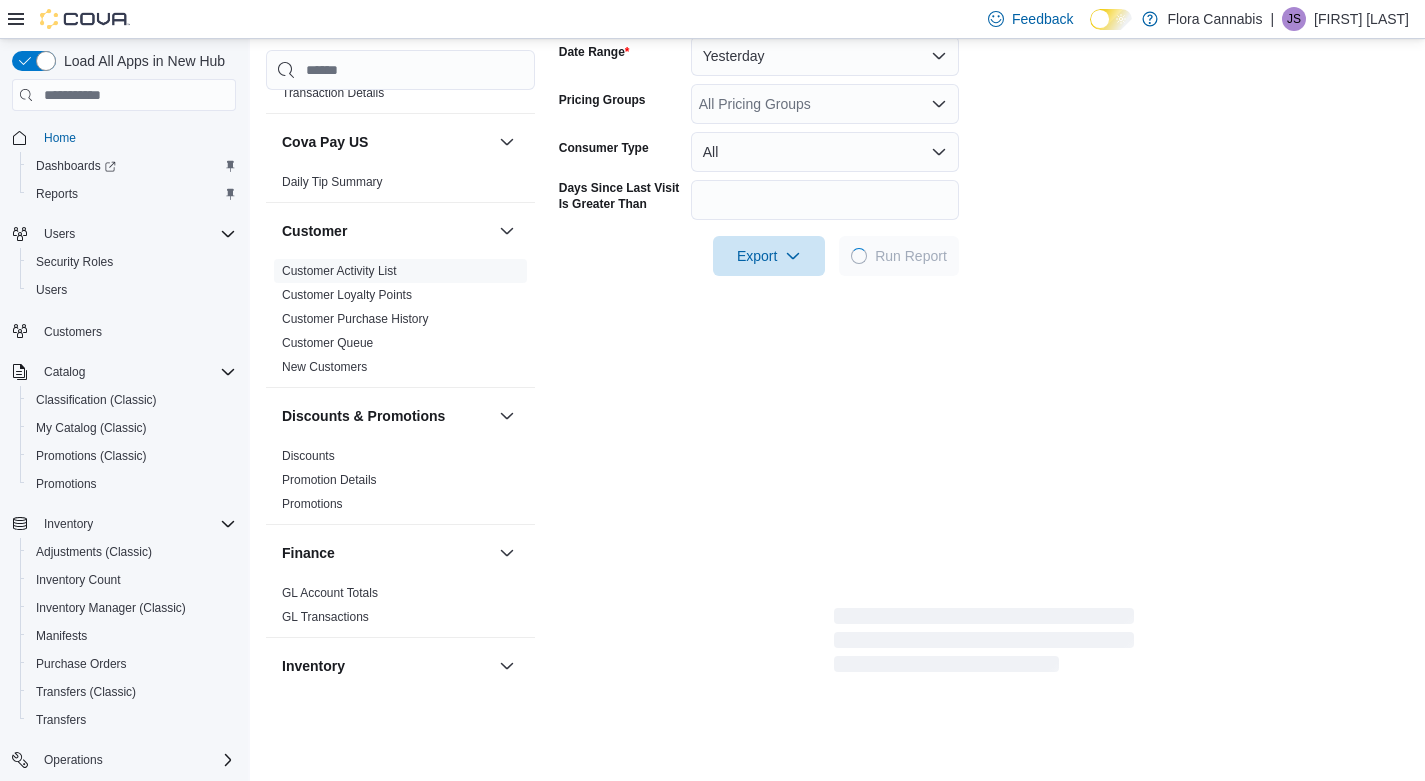 scroll, scrollTop: 347, scrollLeft: 0, axis: vertical 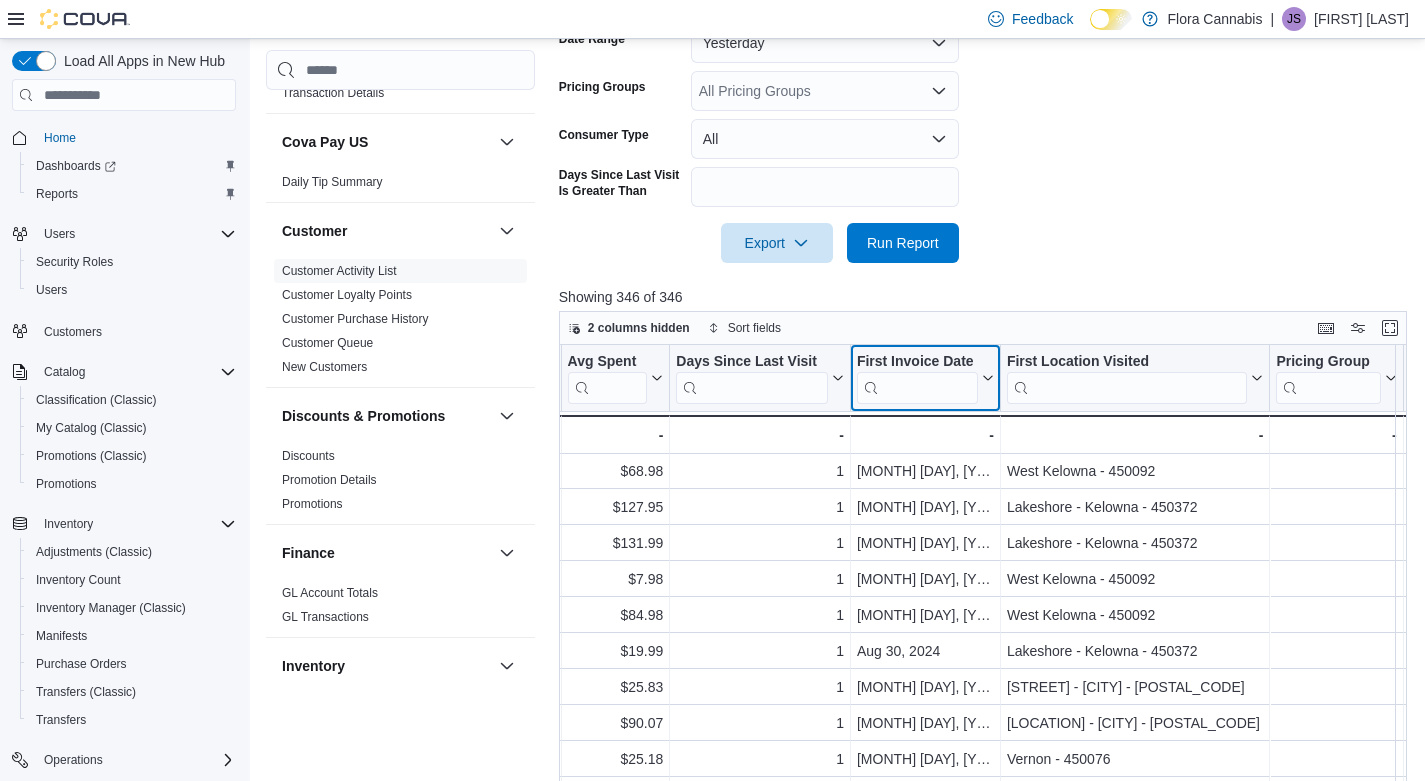 click 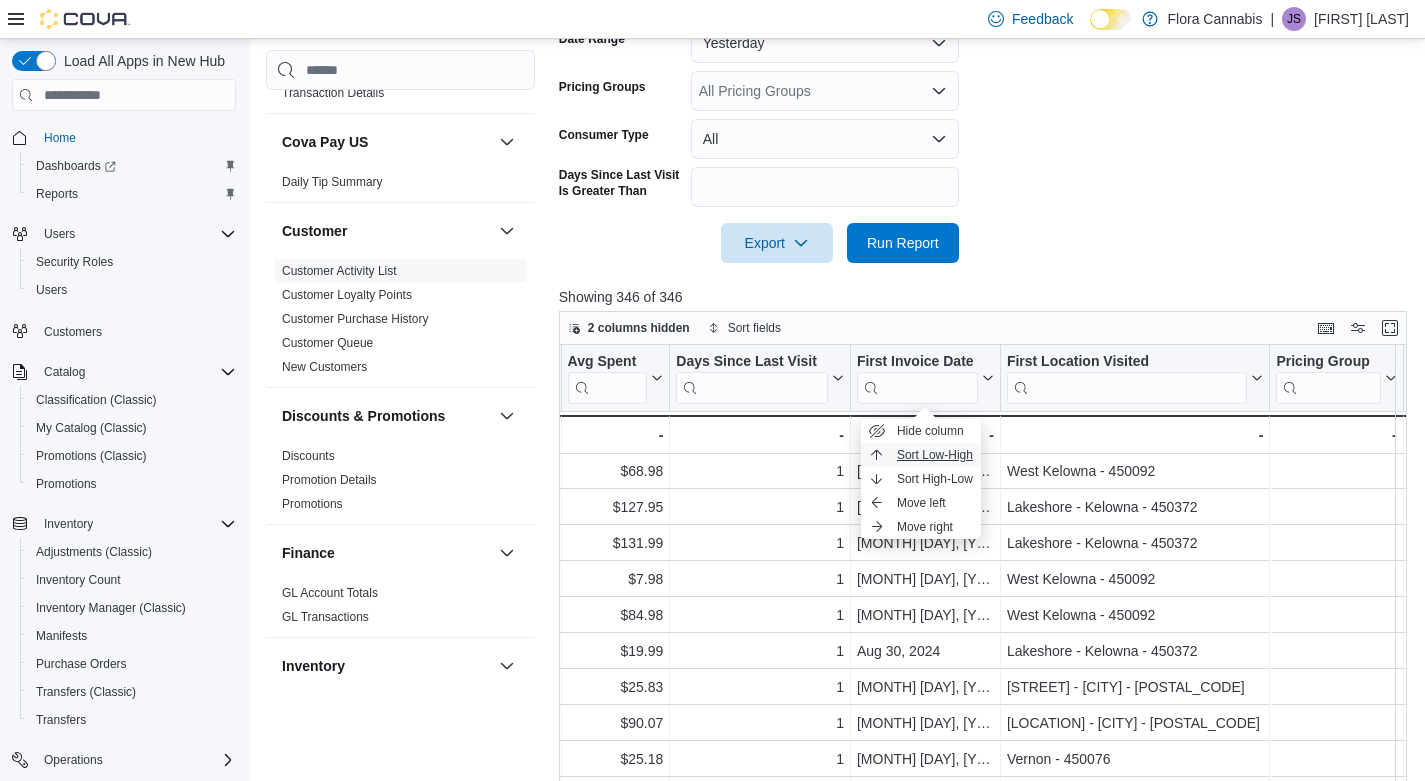 click on "Sort Low-High" at bounding box center (935, 455) 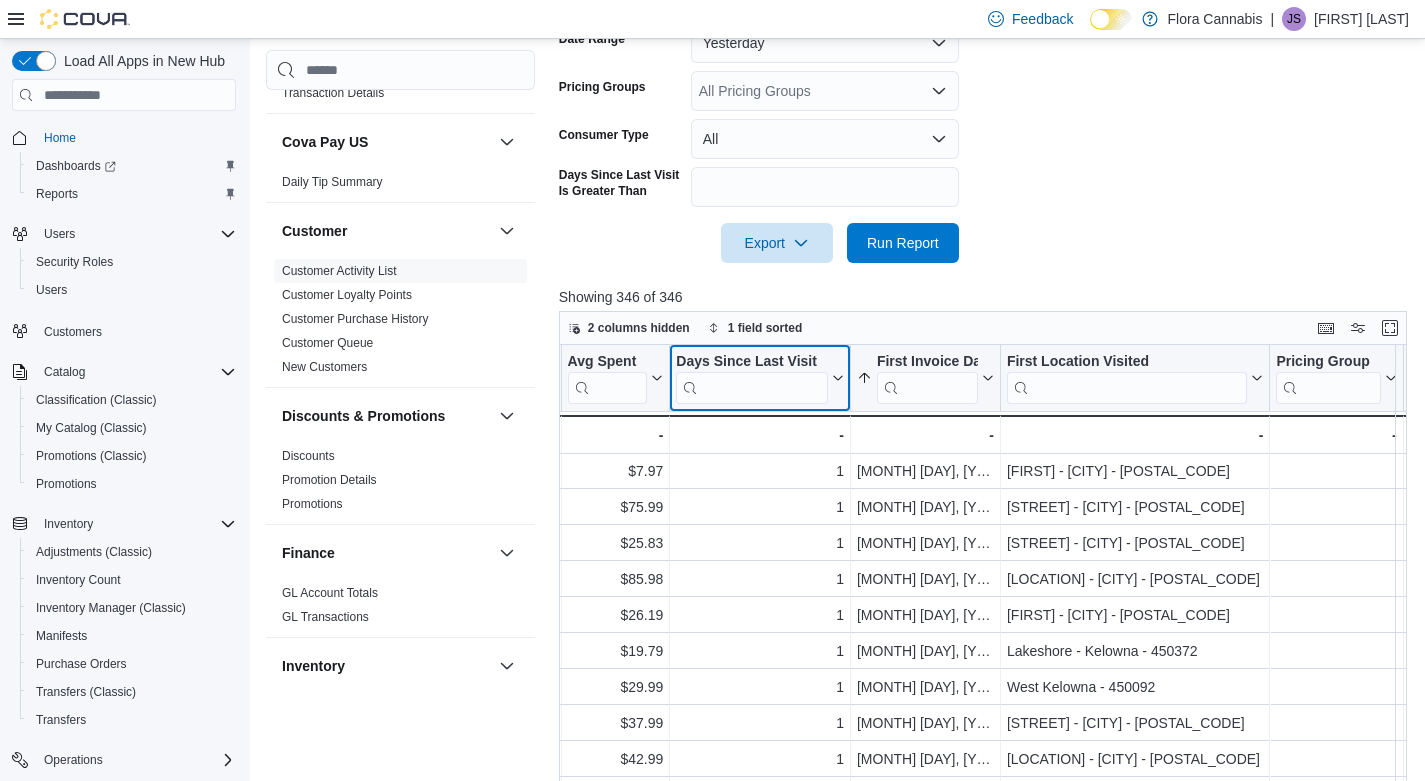 click at bounding box center [752, 388] 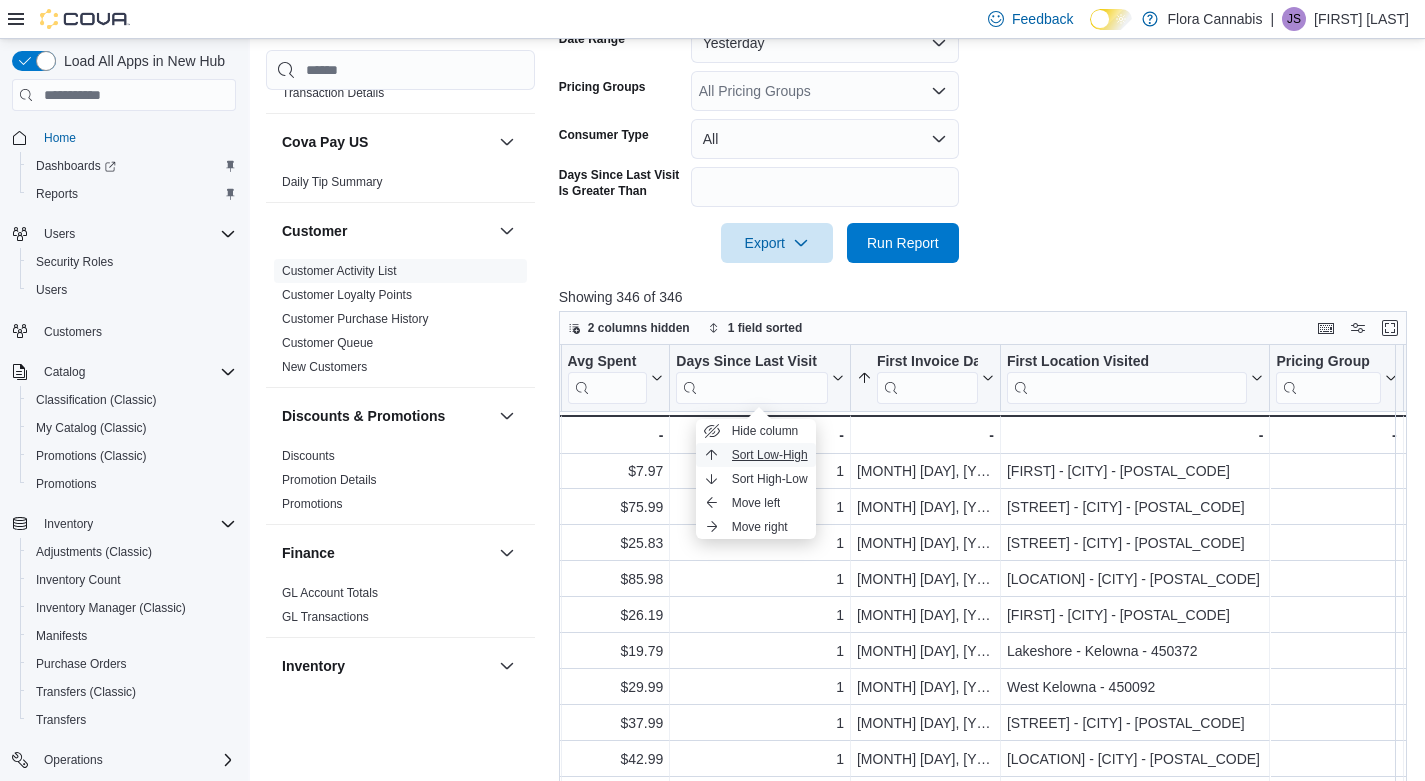 click on "Sort Low-High" at bounding box center [770, 455] 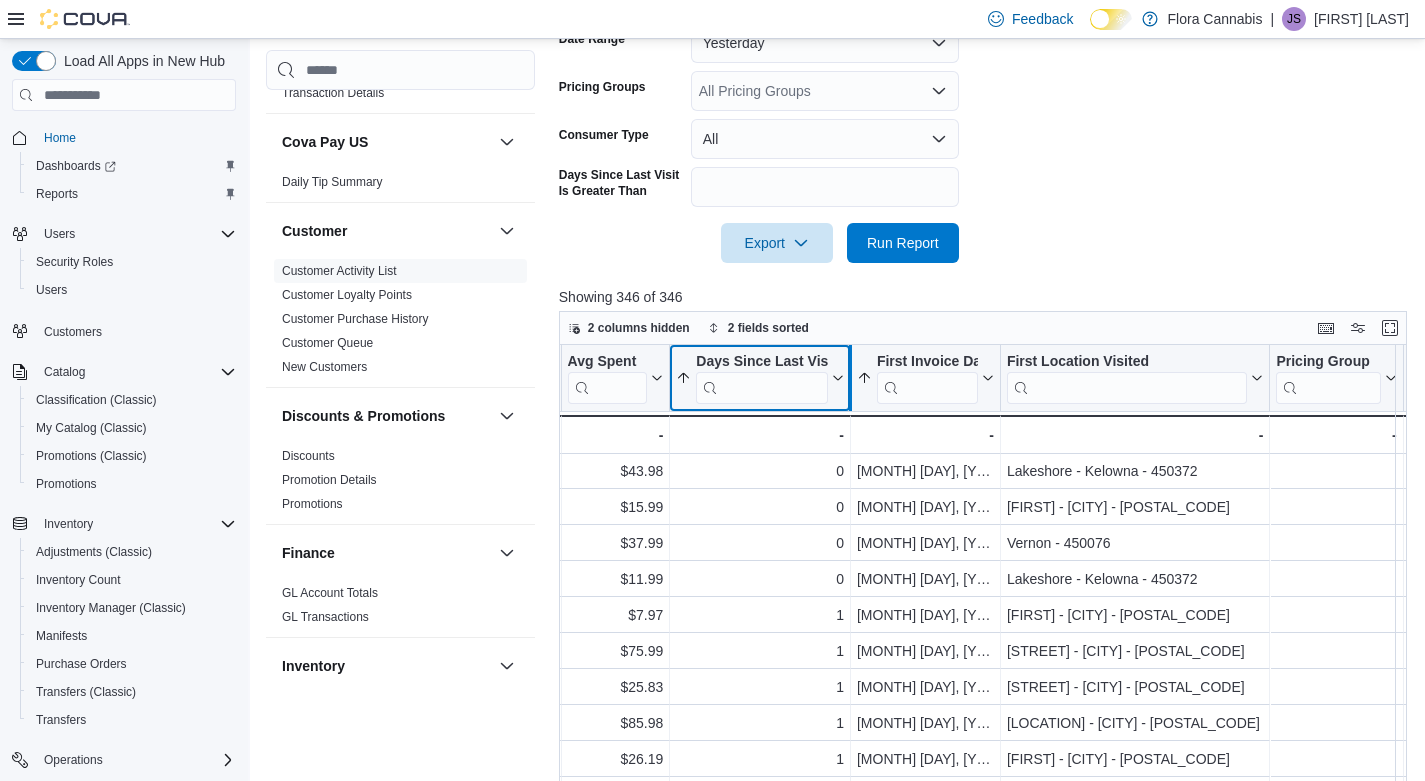 click at bounding box center (850, 378) 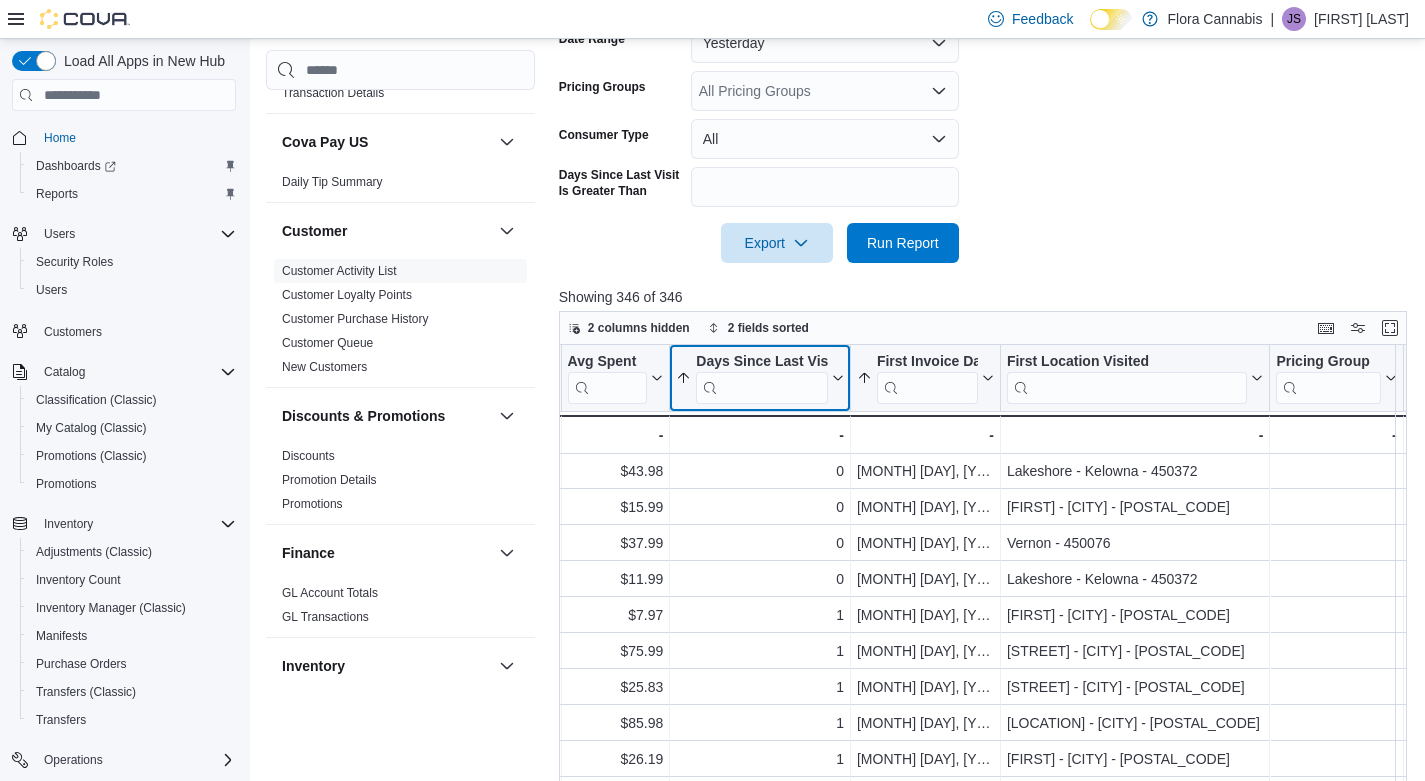 click 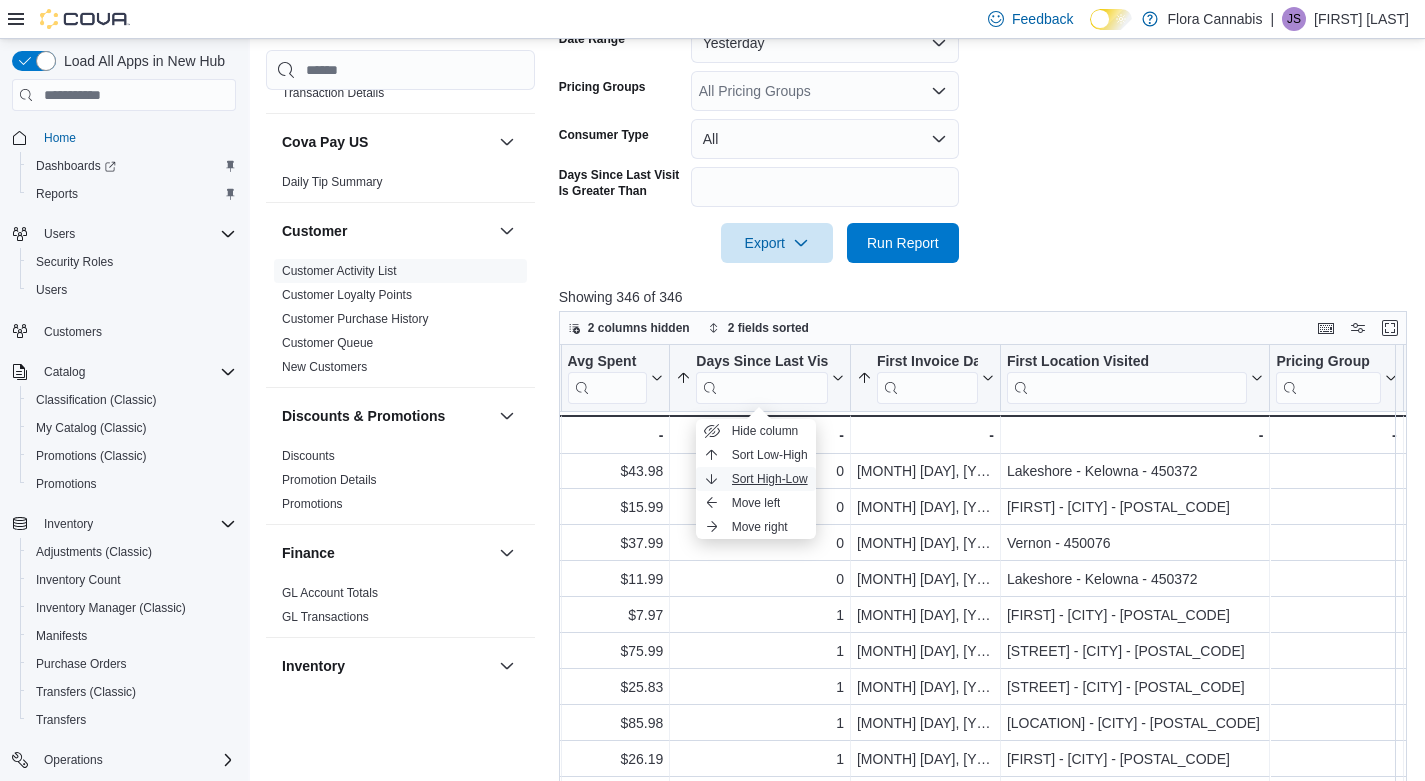 click on "Sort High-Low" at bounding box center [770, 479] 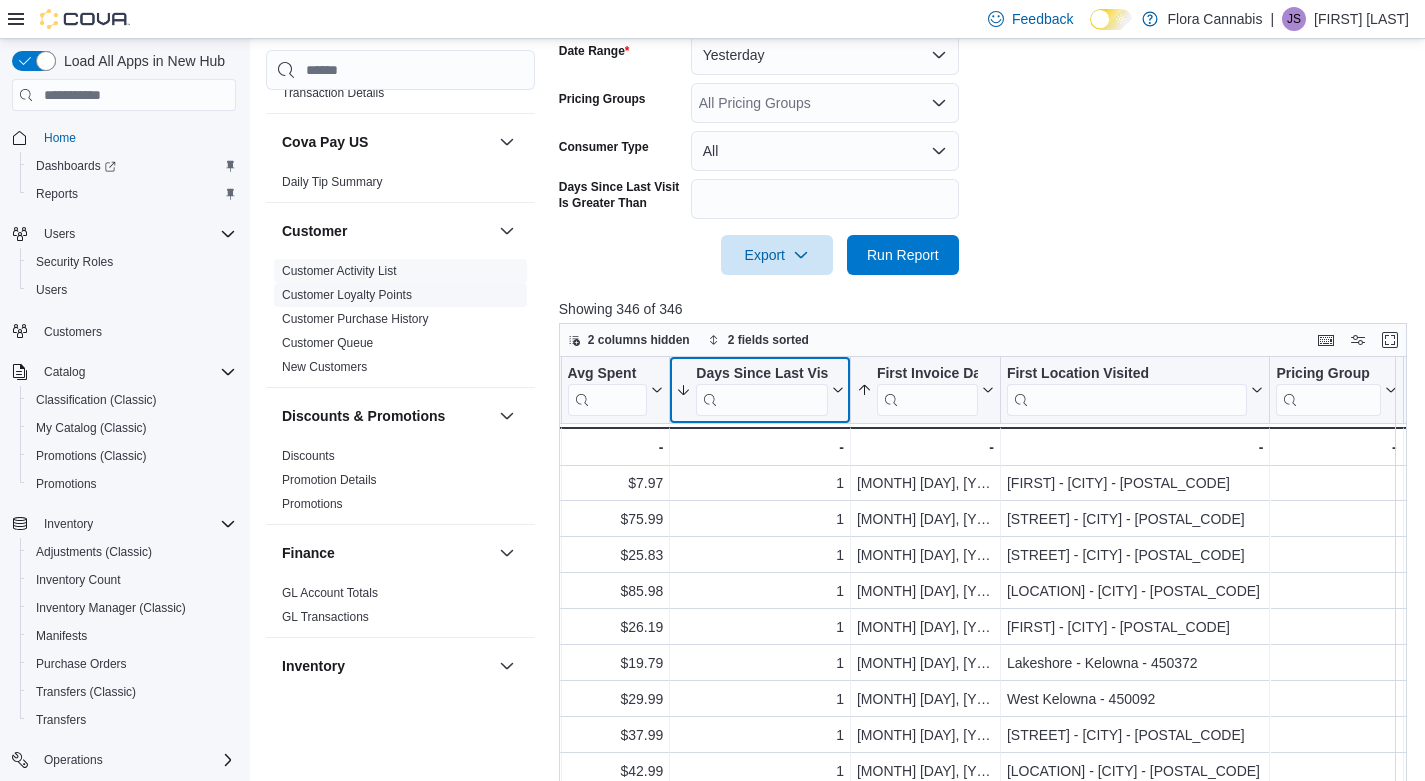 scroll, scrollTop: 323, scrollLeft: 0, axis: vertical 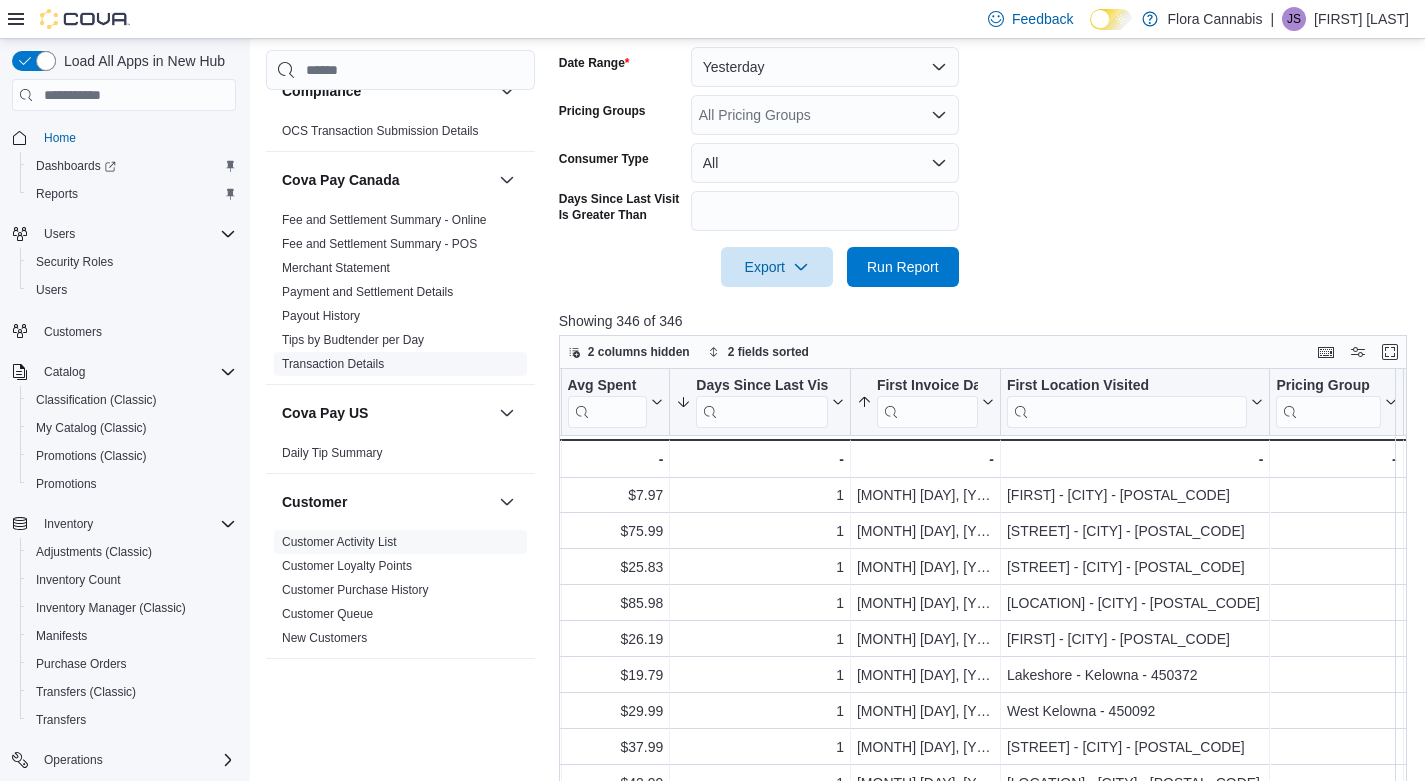 click on "Transaction Details" at bounding box center [333, 364] 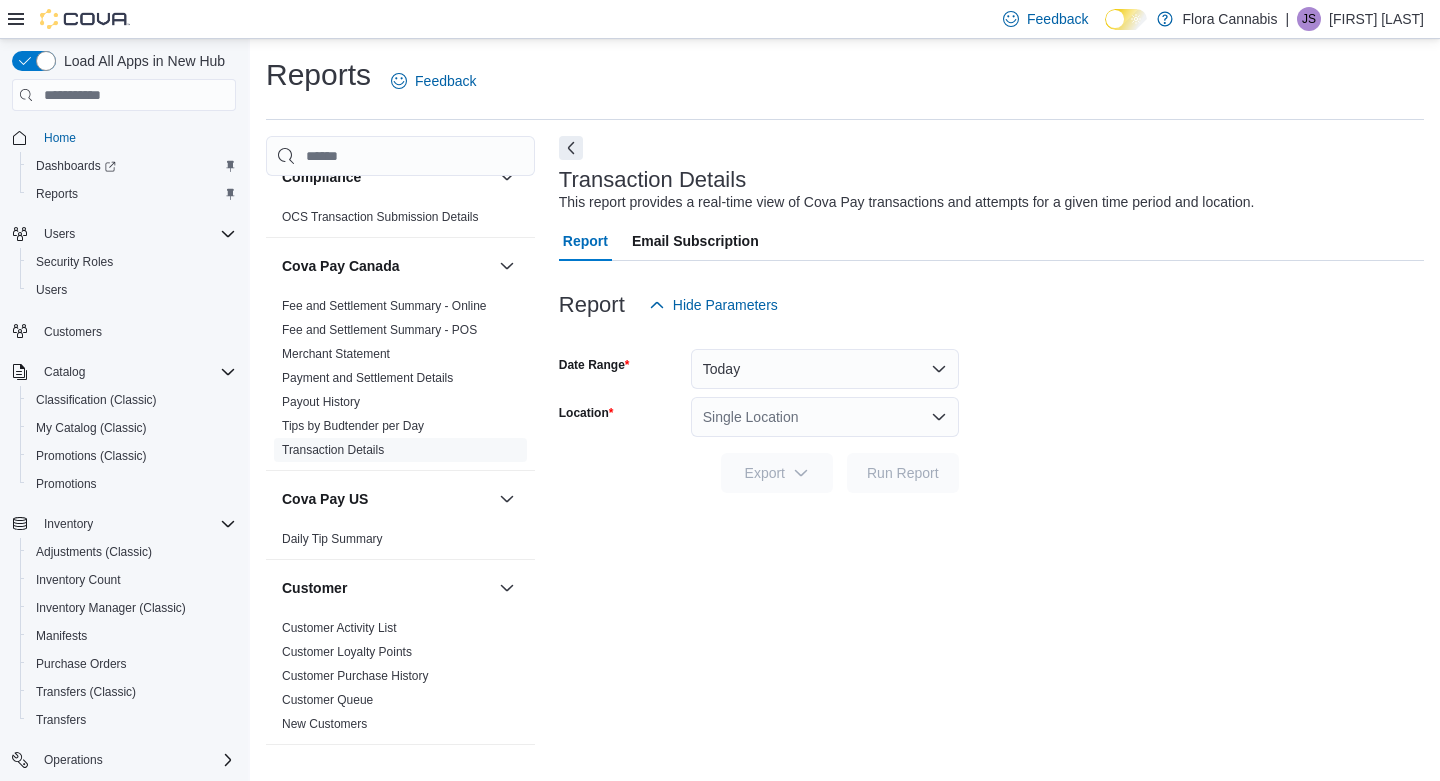 click on "Single Location" at bounding box center (825, 417) 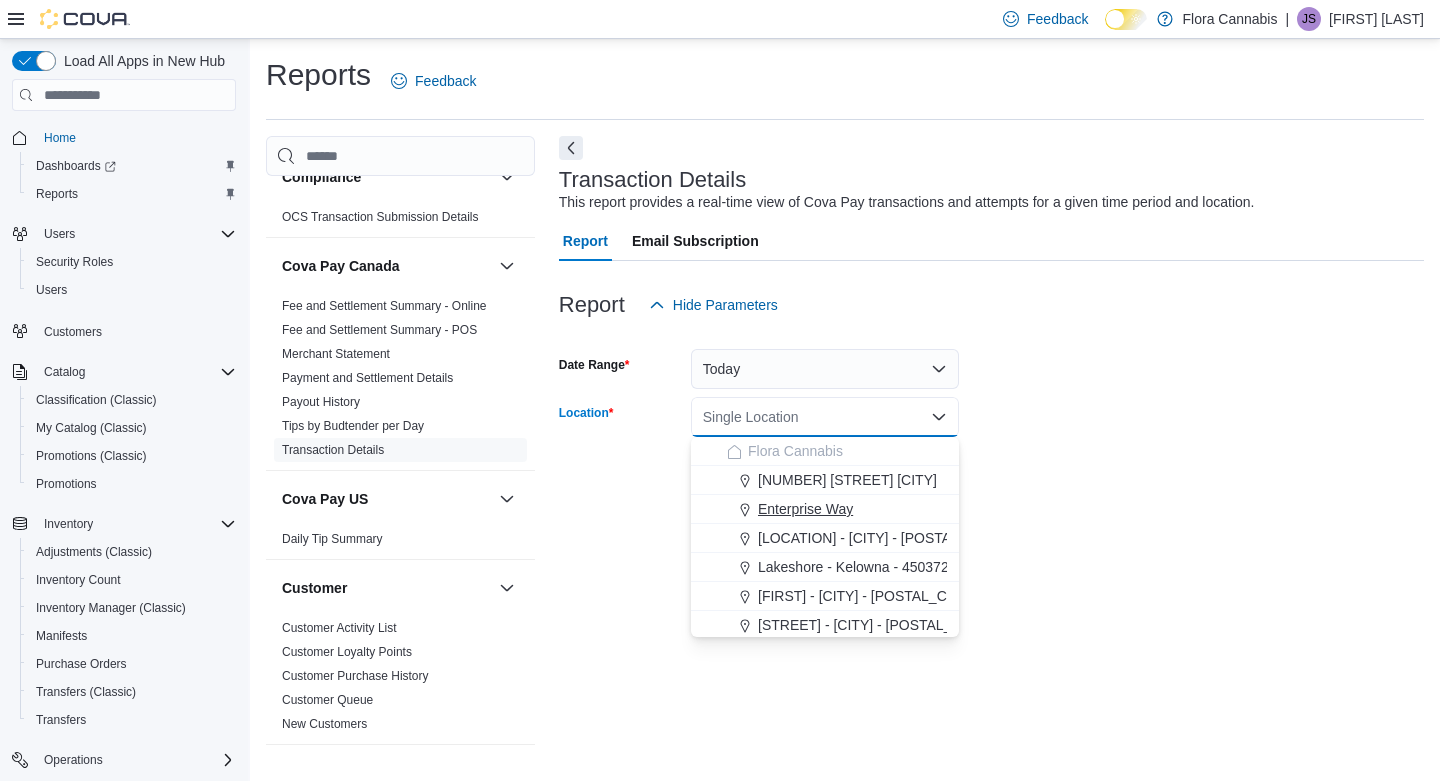 click on "Enterprise Way" at bounding box center (837, 509) 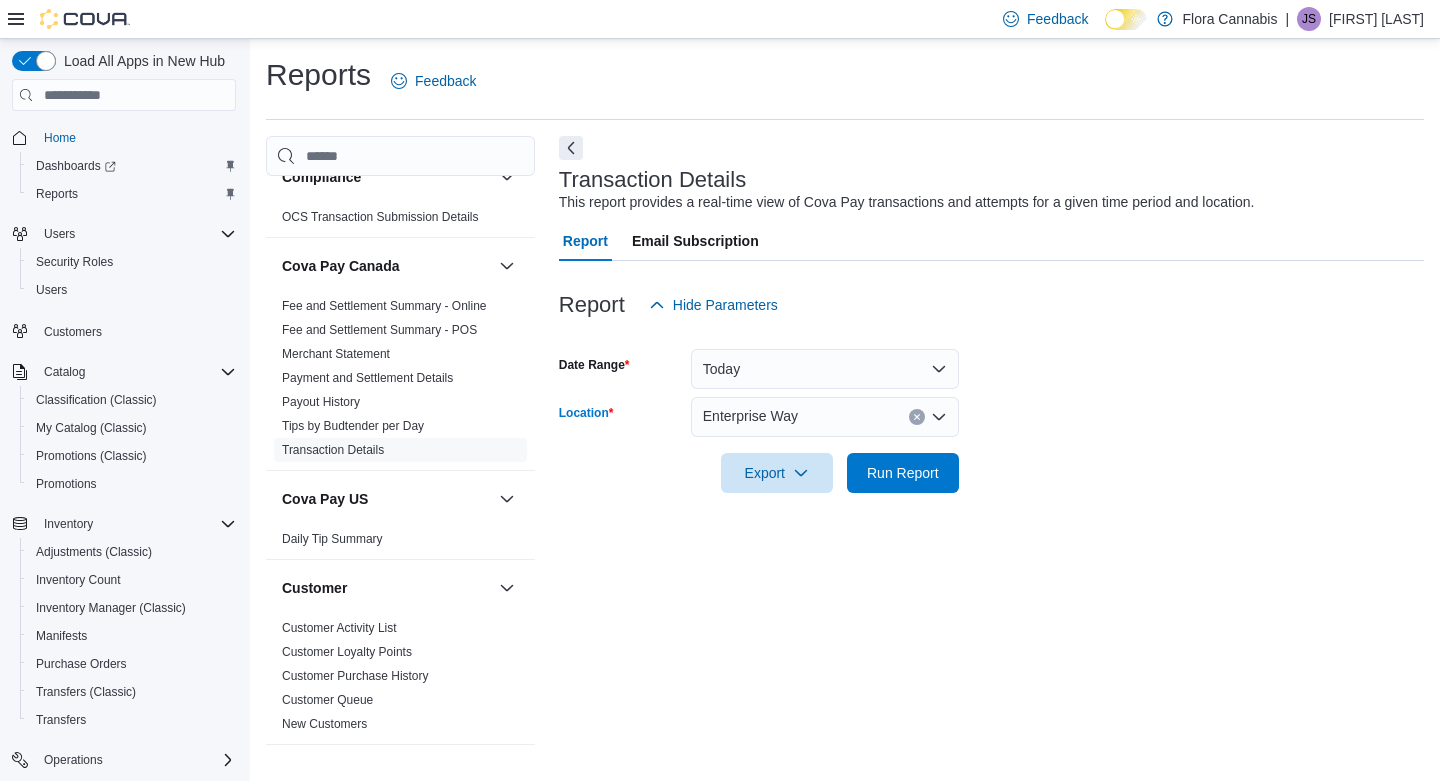 click 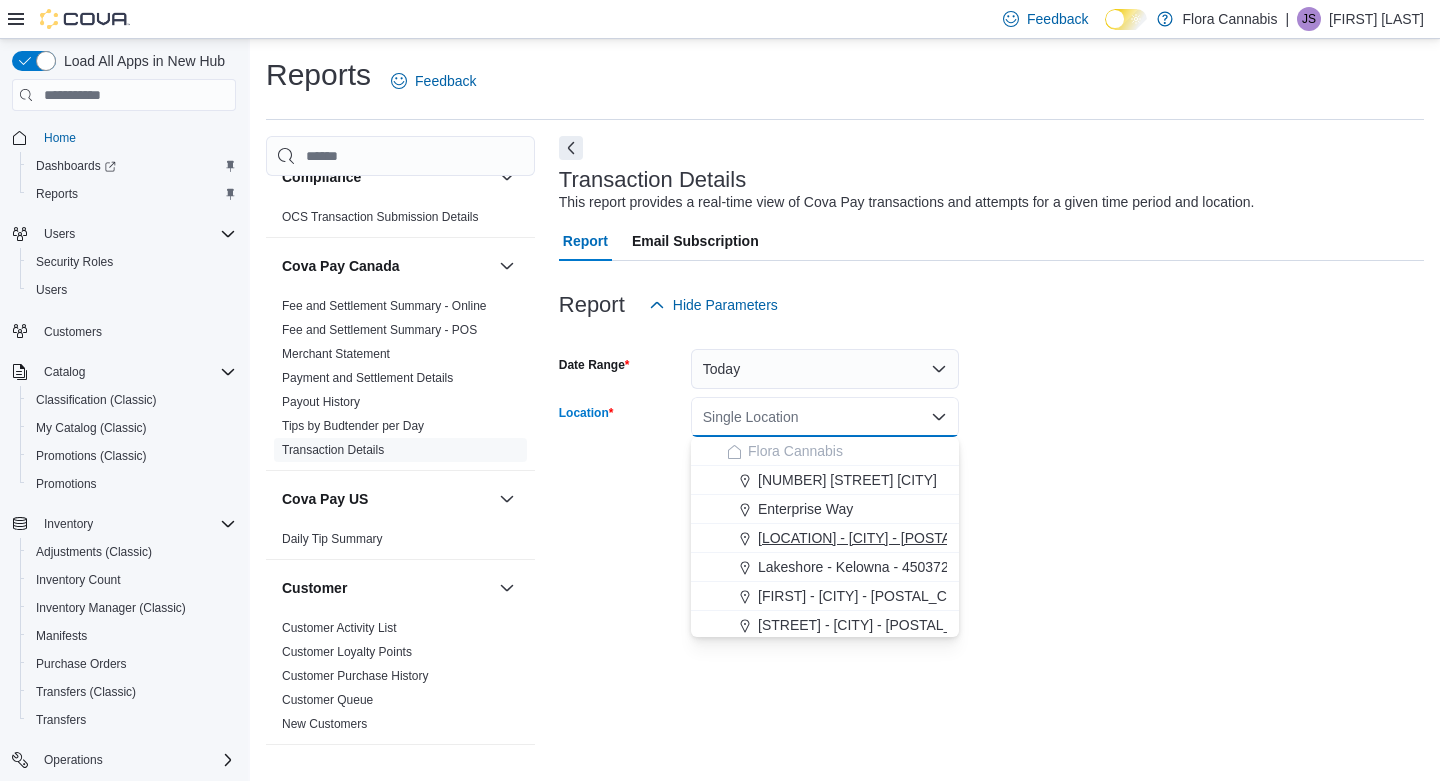 click on "[LOCATION] -  [CITY] - [POSTAL_CODE]" at bounding box center (825, 538) 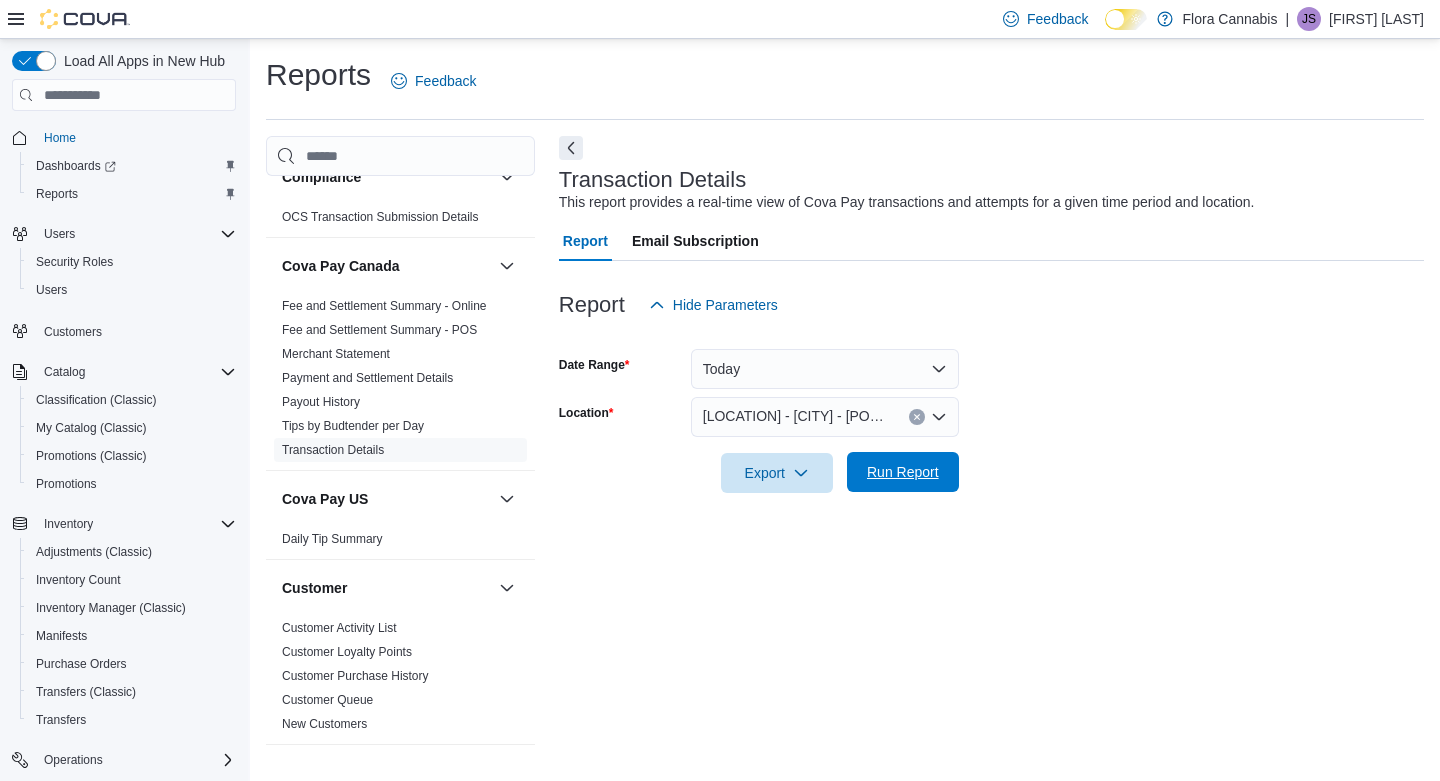 click on "Run Report" at bounding box center [903, 472] 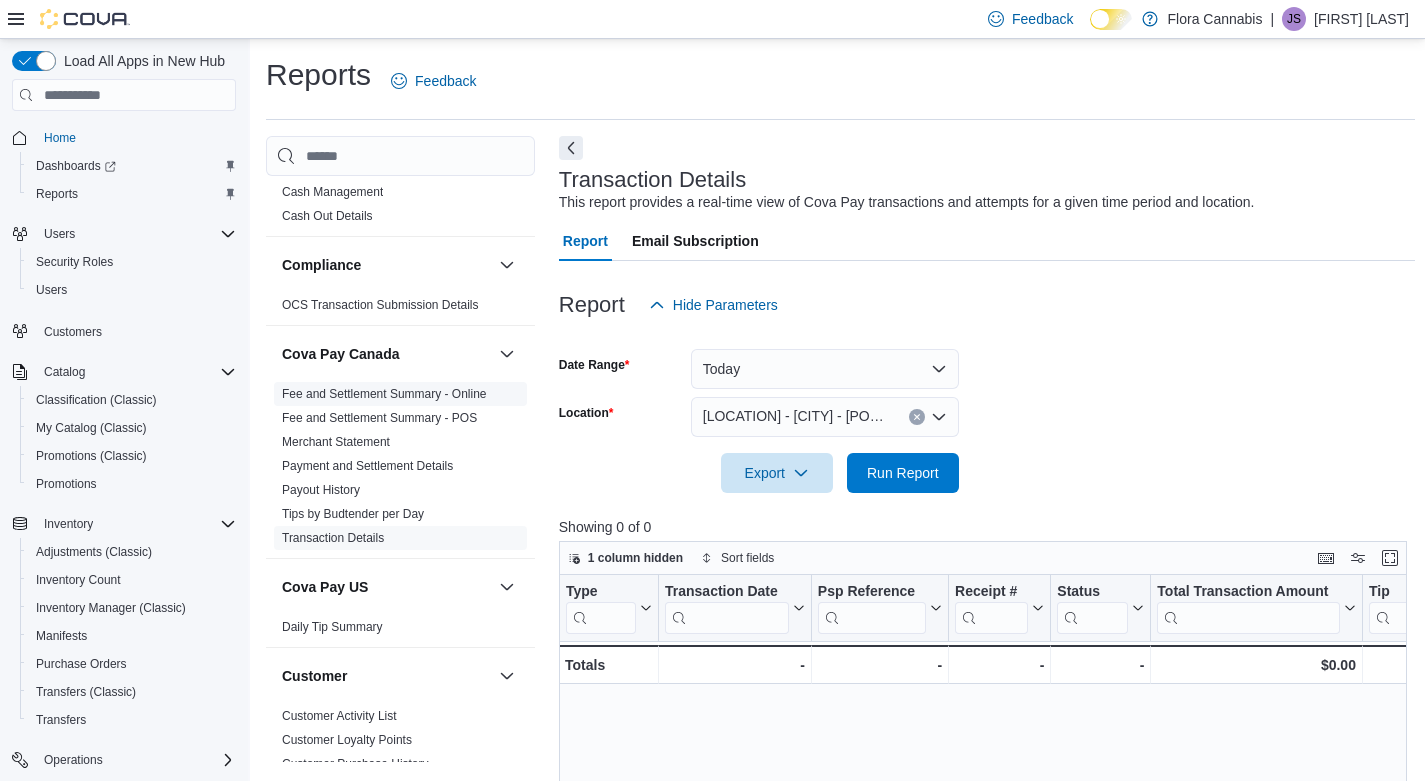 scroll, scrollTop: 0, scrollLeft: 0, axis: both 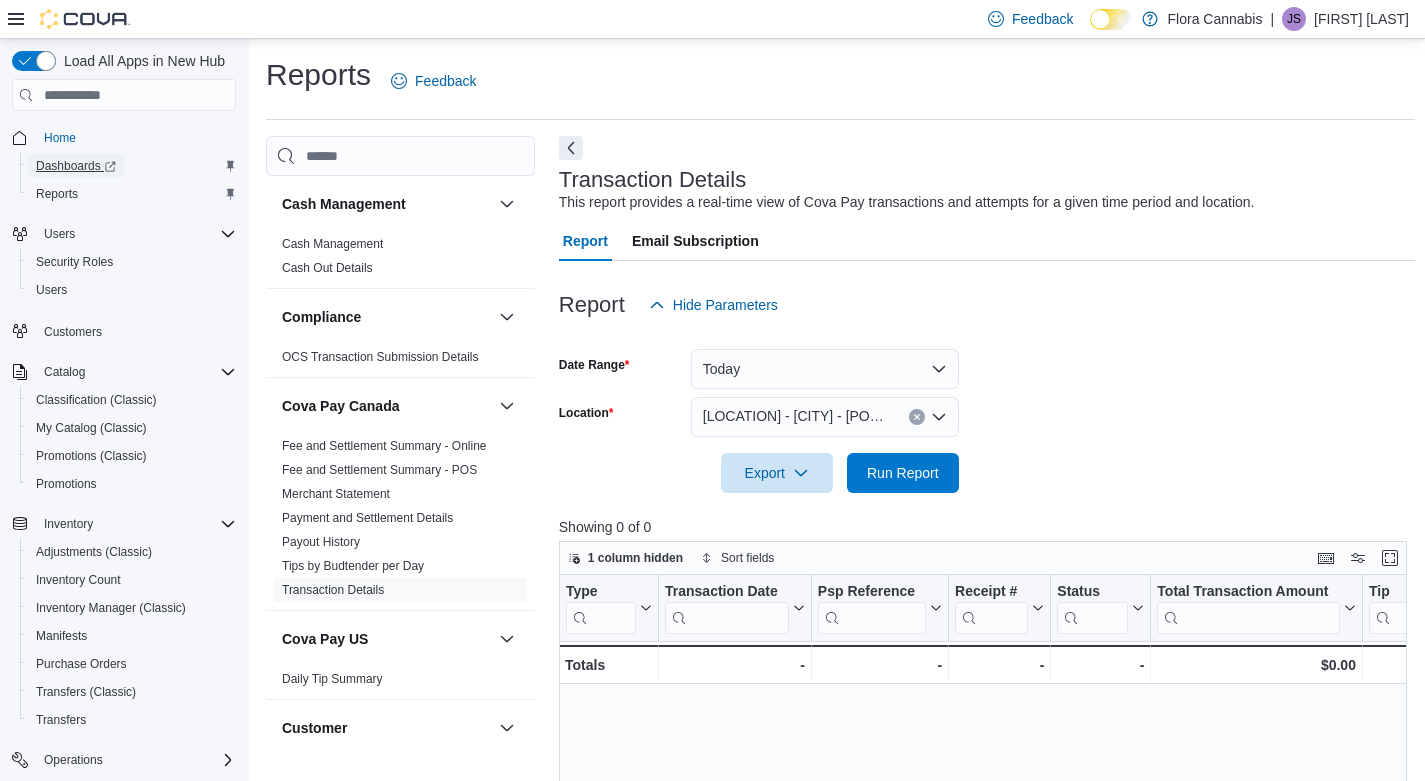 click on "Dashboards" at bounding box center (76, 166) 